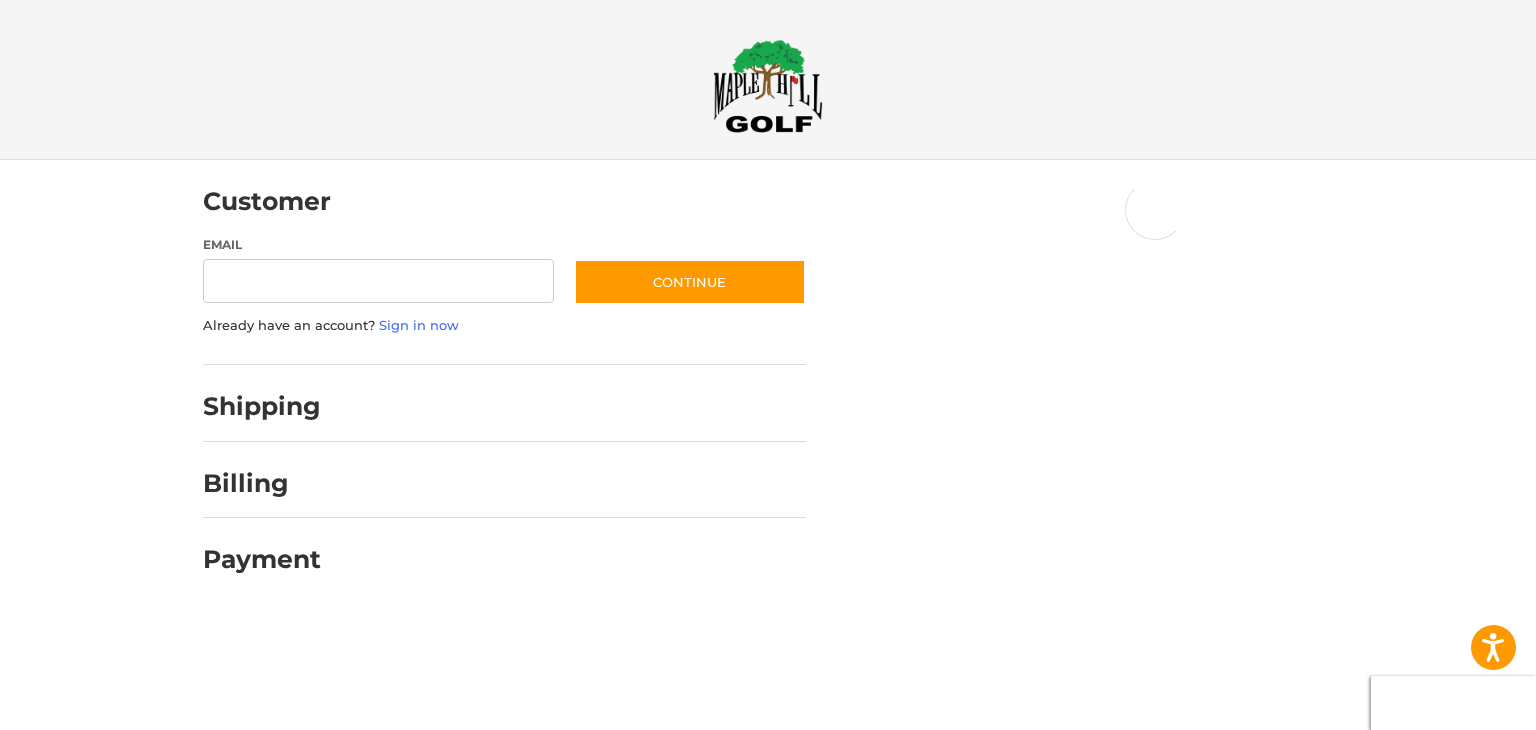 scroll, scrollTop: 0, scrollLeft: 0, axis: both 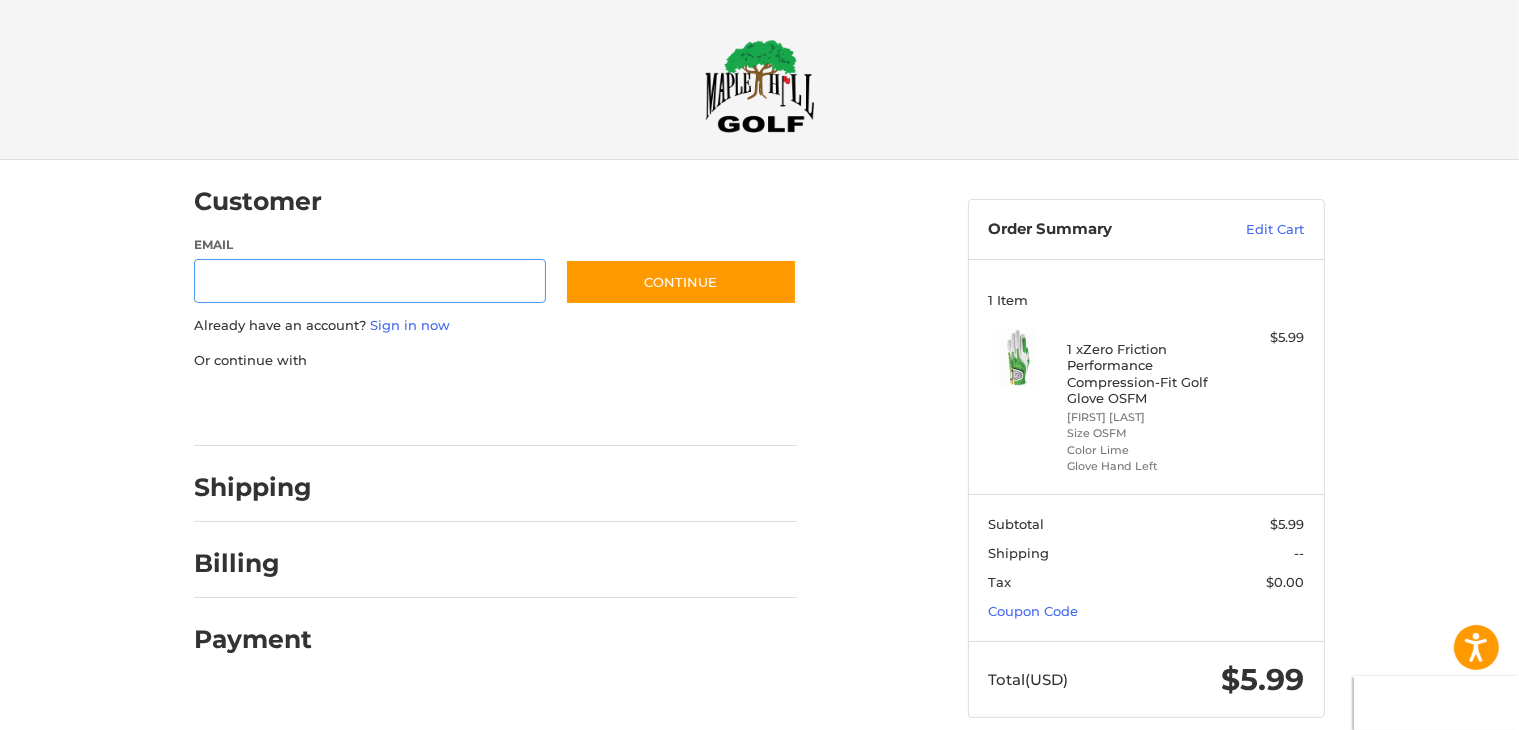 click on "Email" at bounding box center (370, 281) 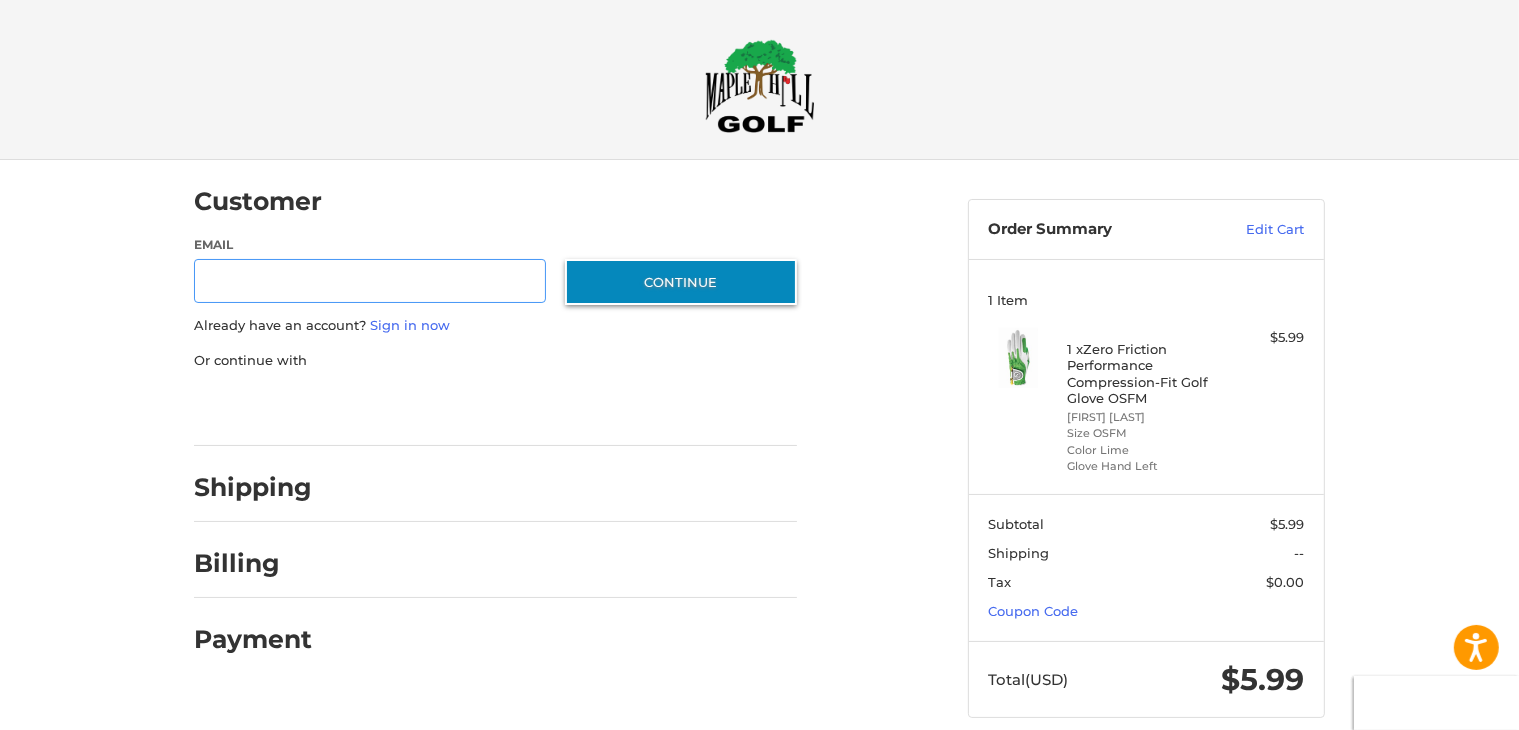 paste on "**********" 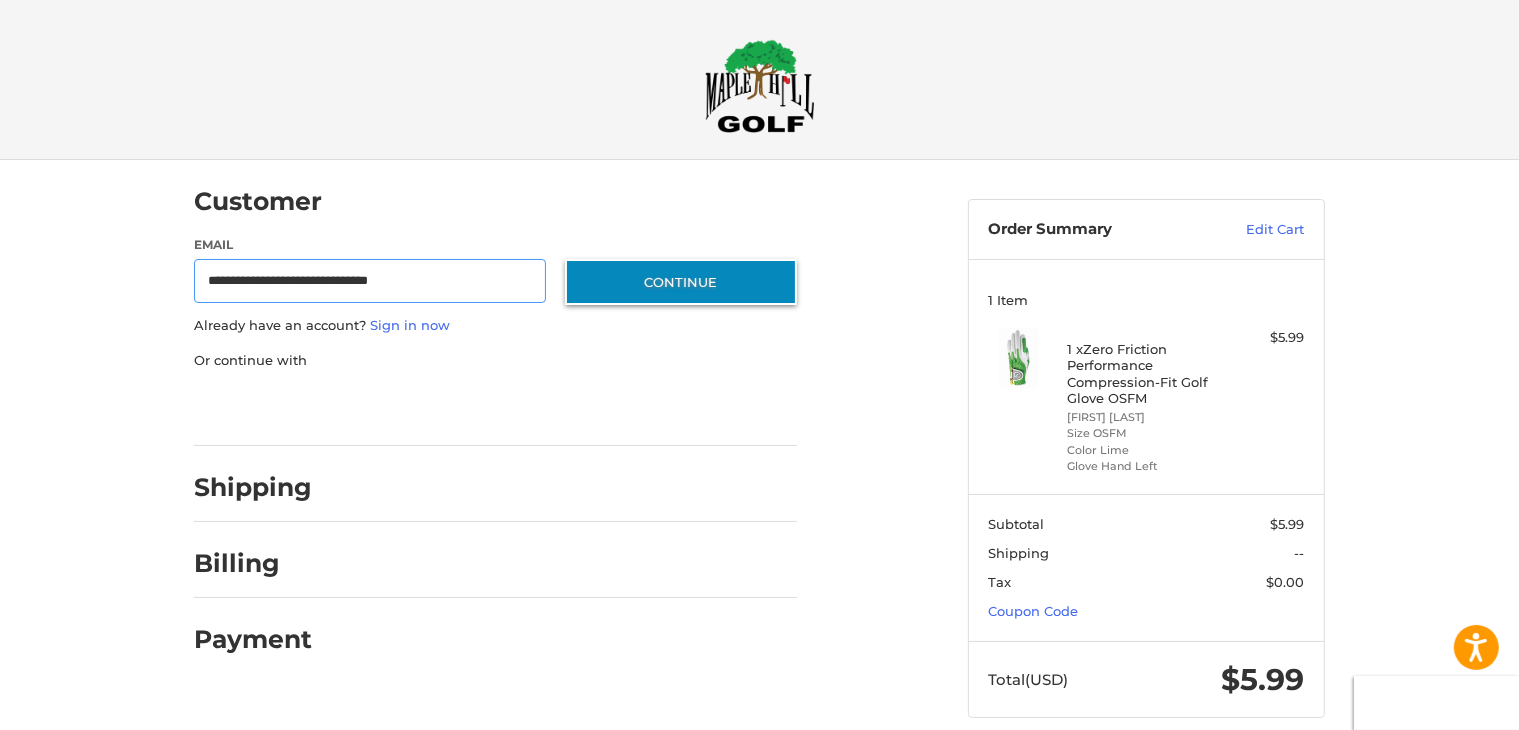 type on "**********" 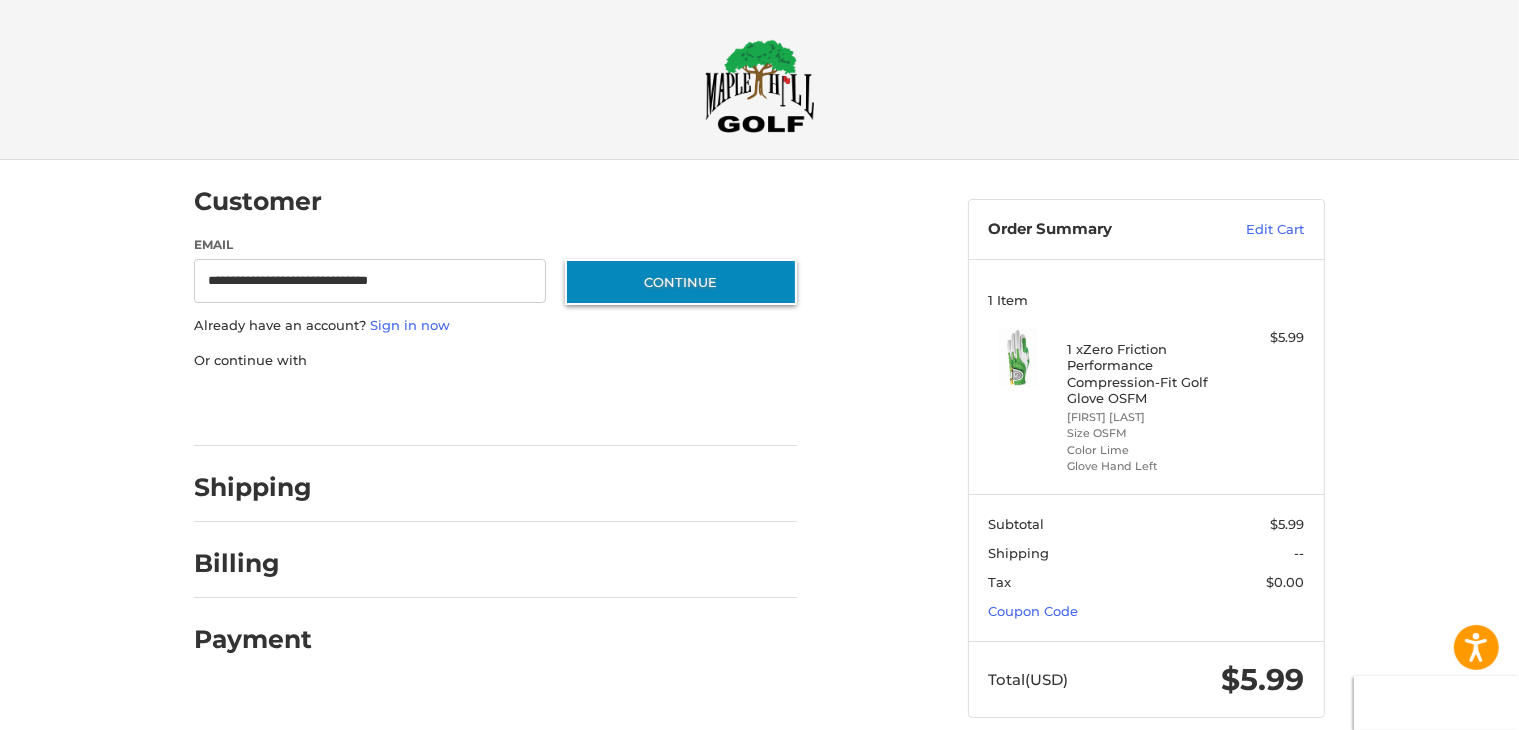 click on "Continue" at bounding box center (681, 282) 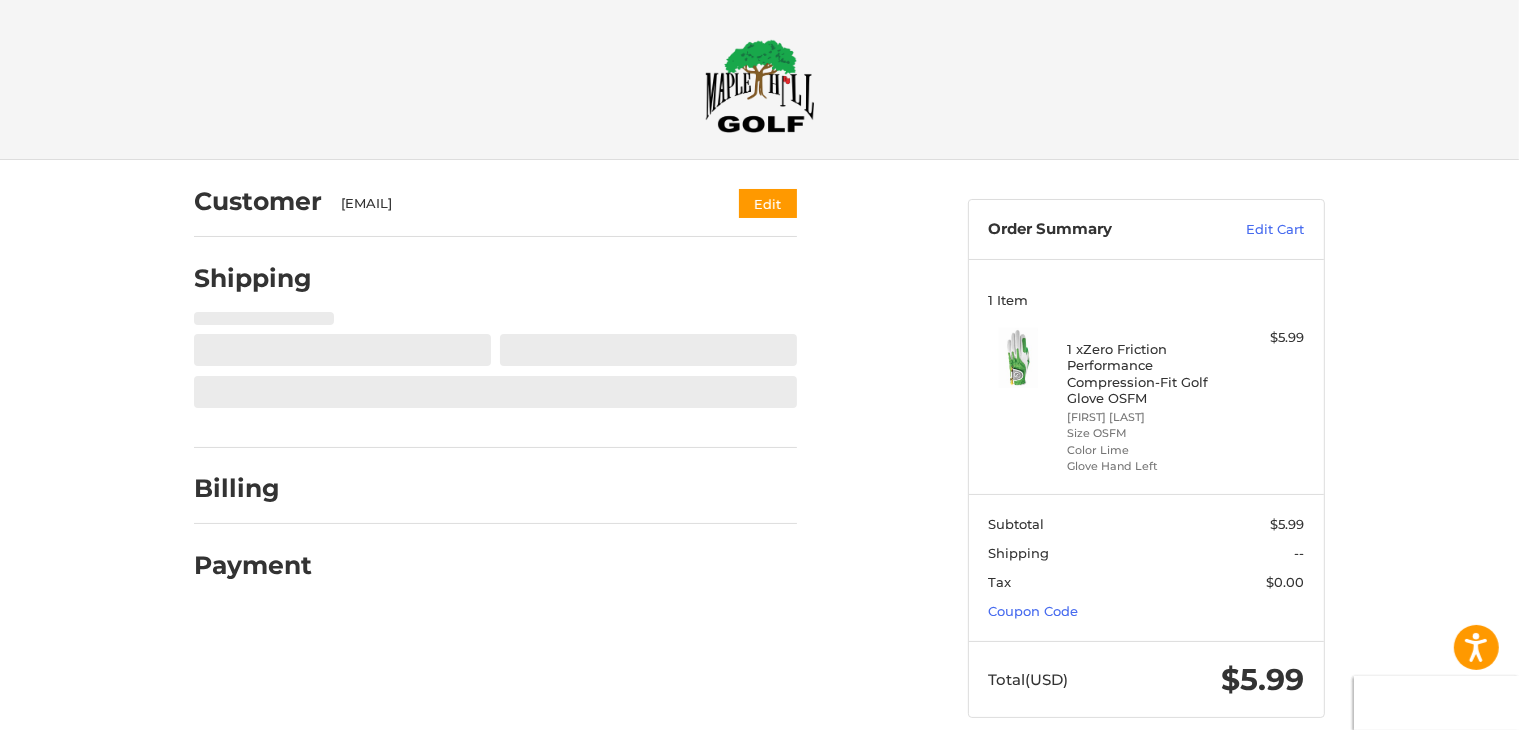 scroll, scrollTop: 26, scrollLeft: 0, axis: vertical 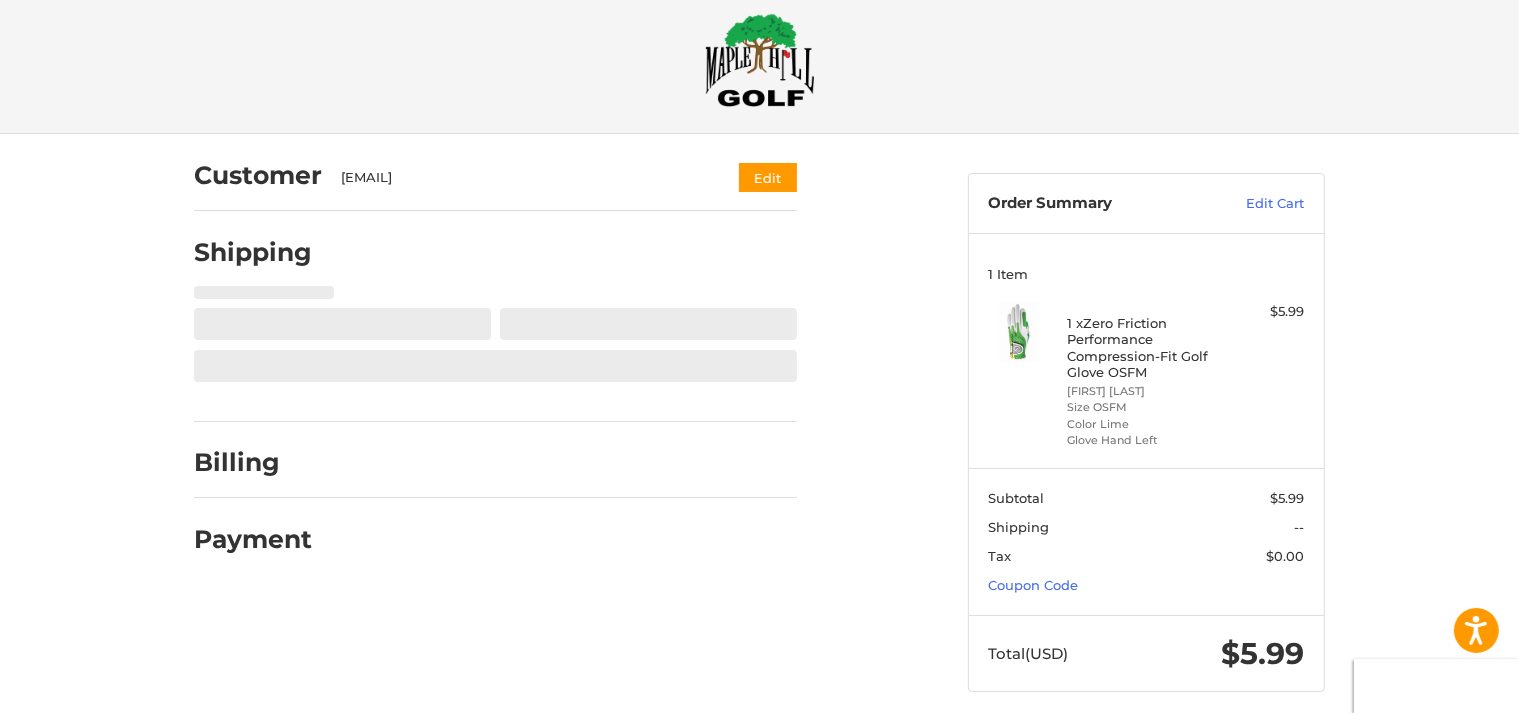 select on "**" 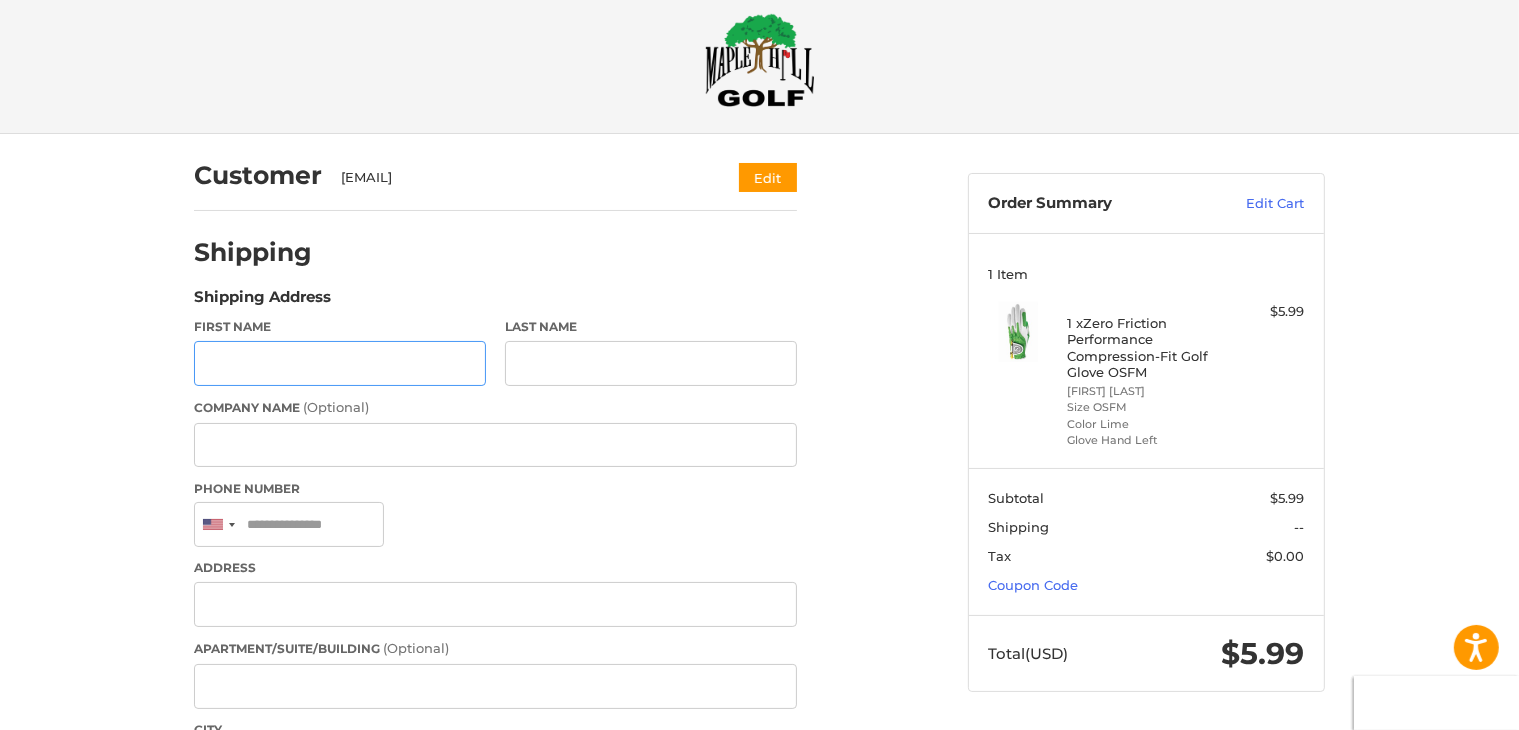paste on "******" 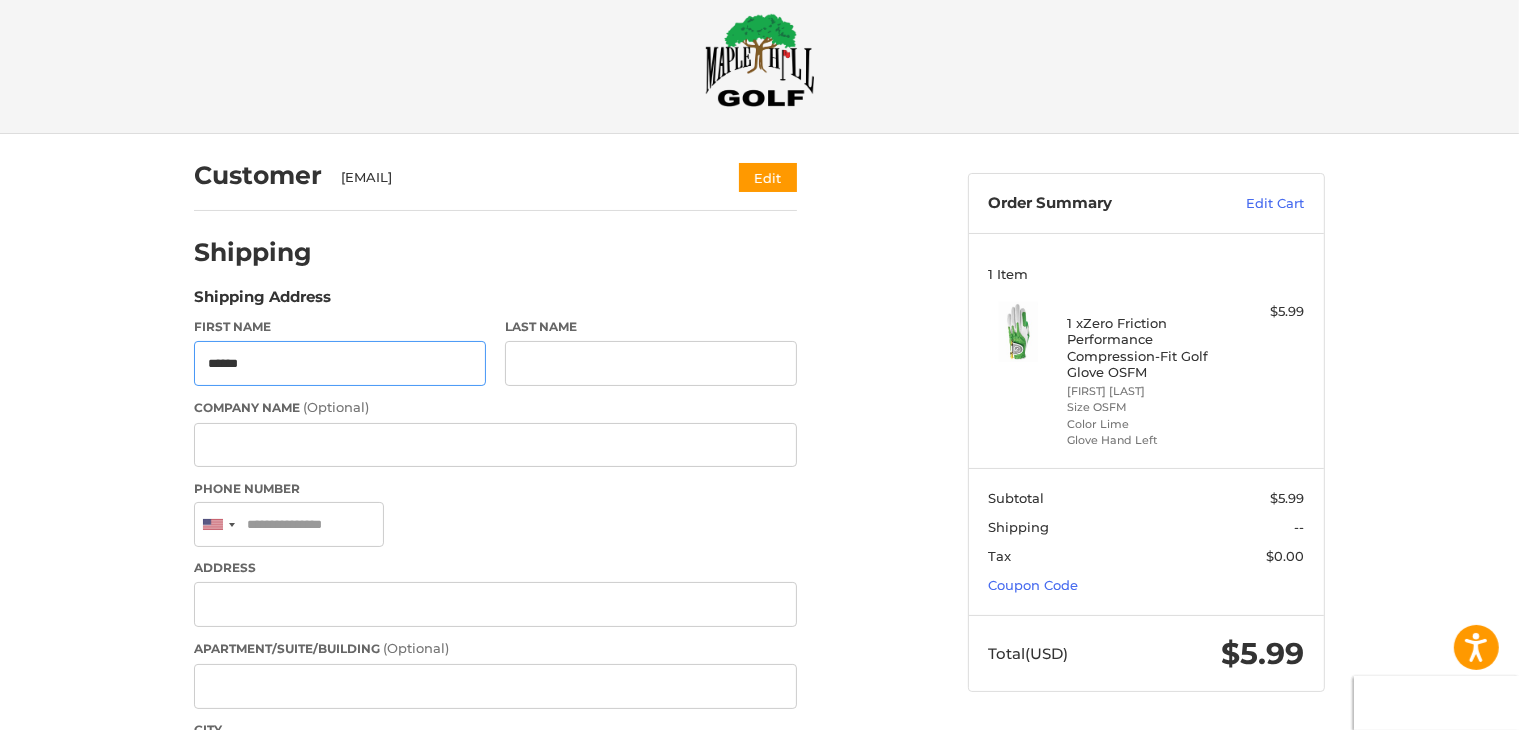 click on "******" at bounding box center [340, 363] 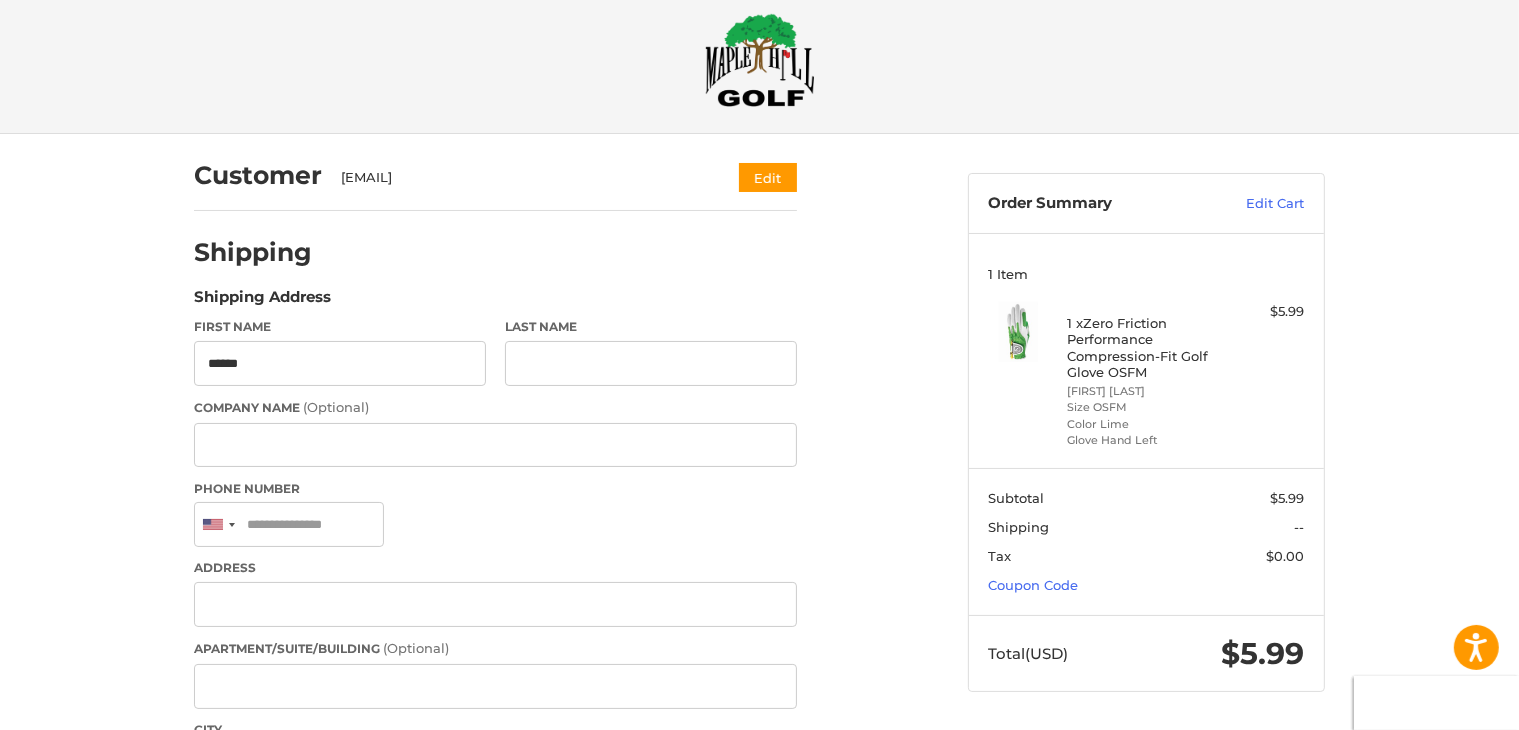 click on "Company Name   (Optional)" at bounding box center (495, 408) 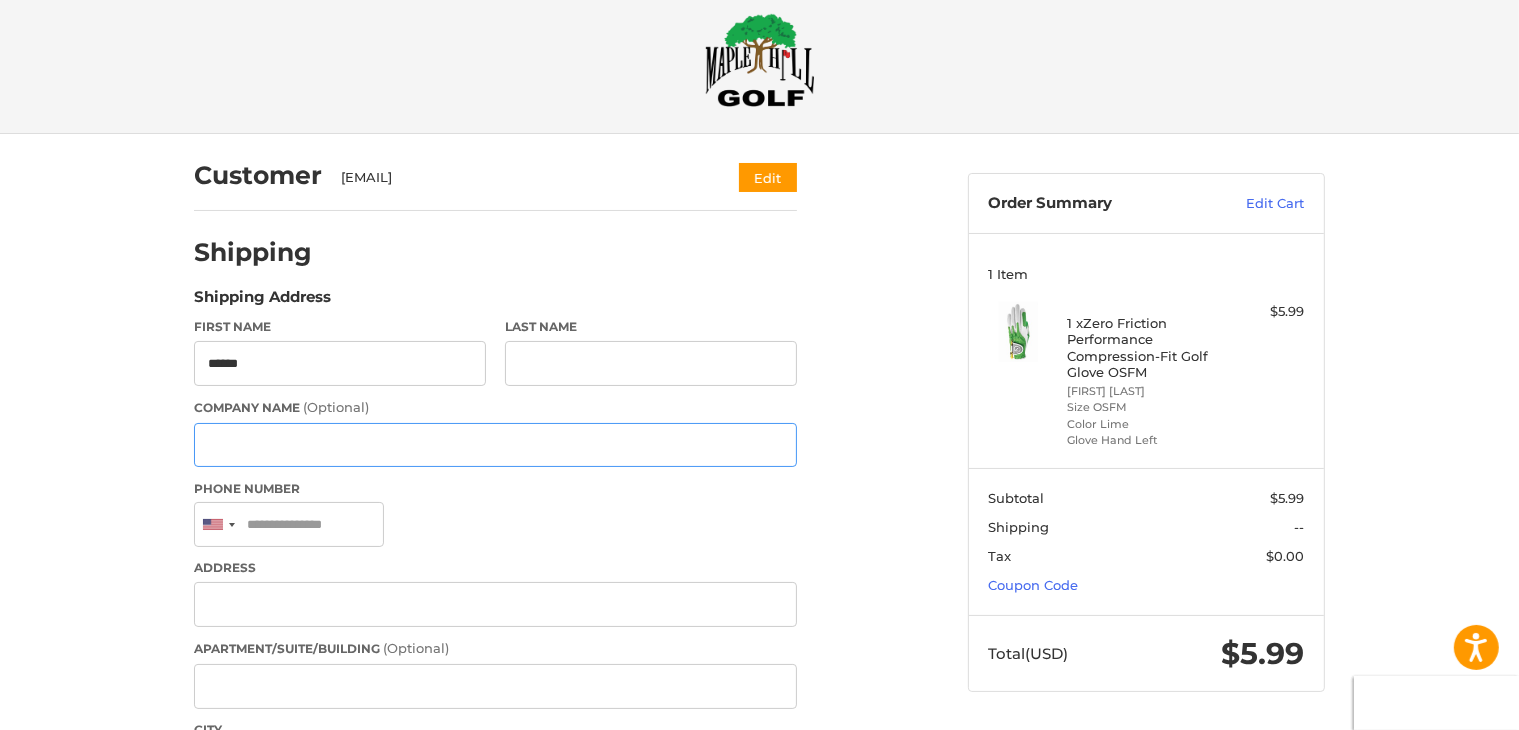 click on "Company Name   (Optional)" at bounding box center [495, 445] 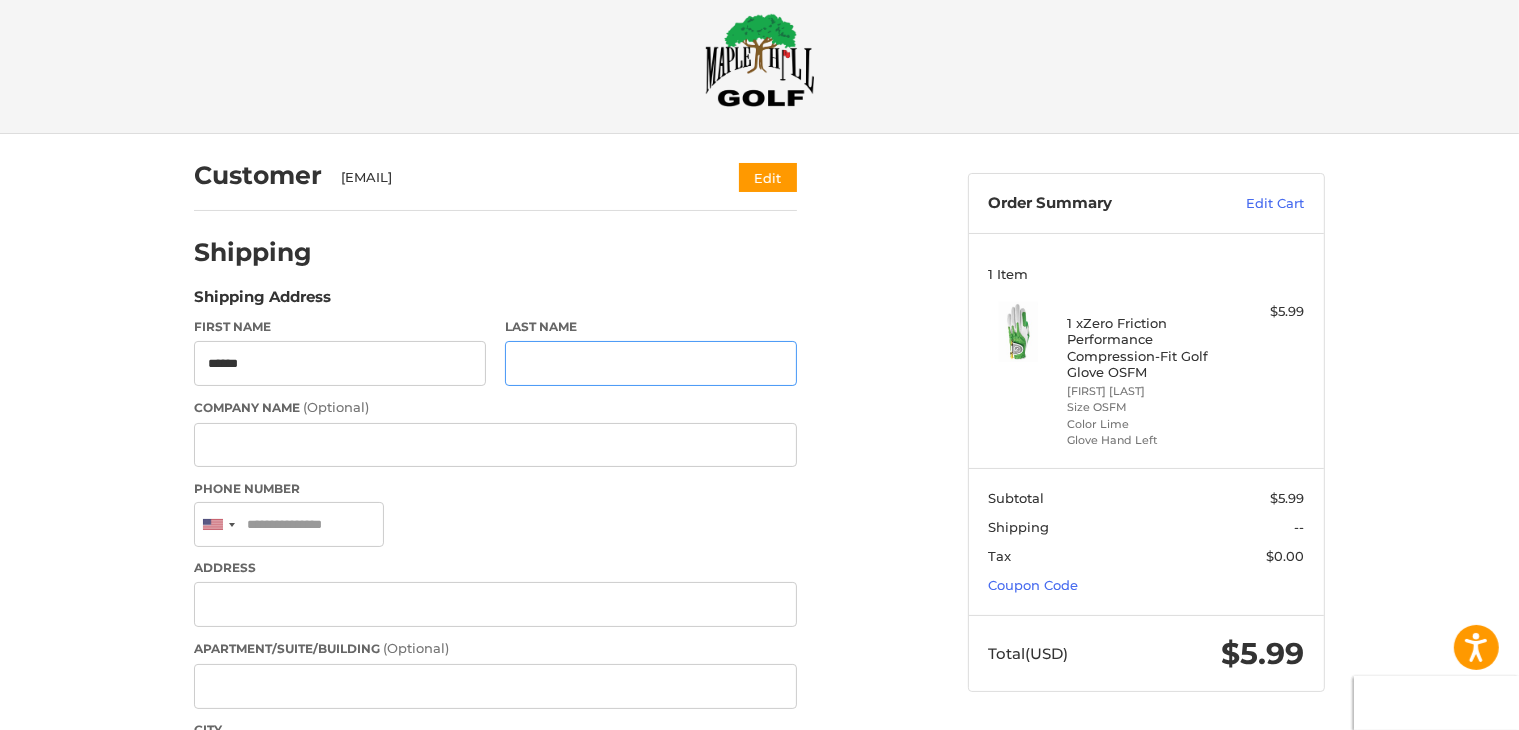 click on "Last Name" at bounding box center [651, 363] 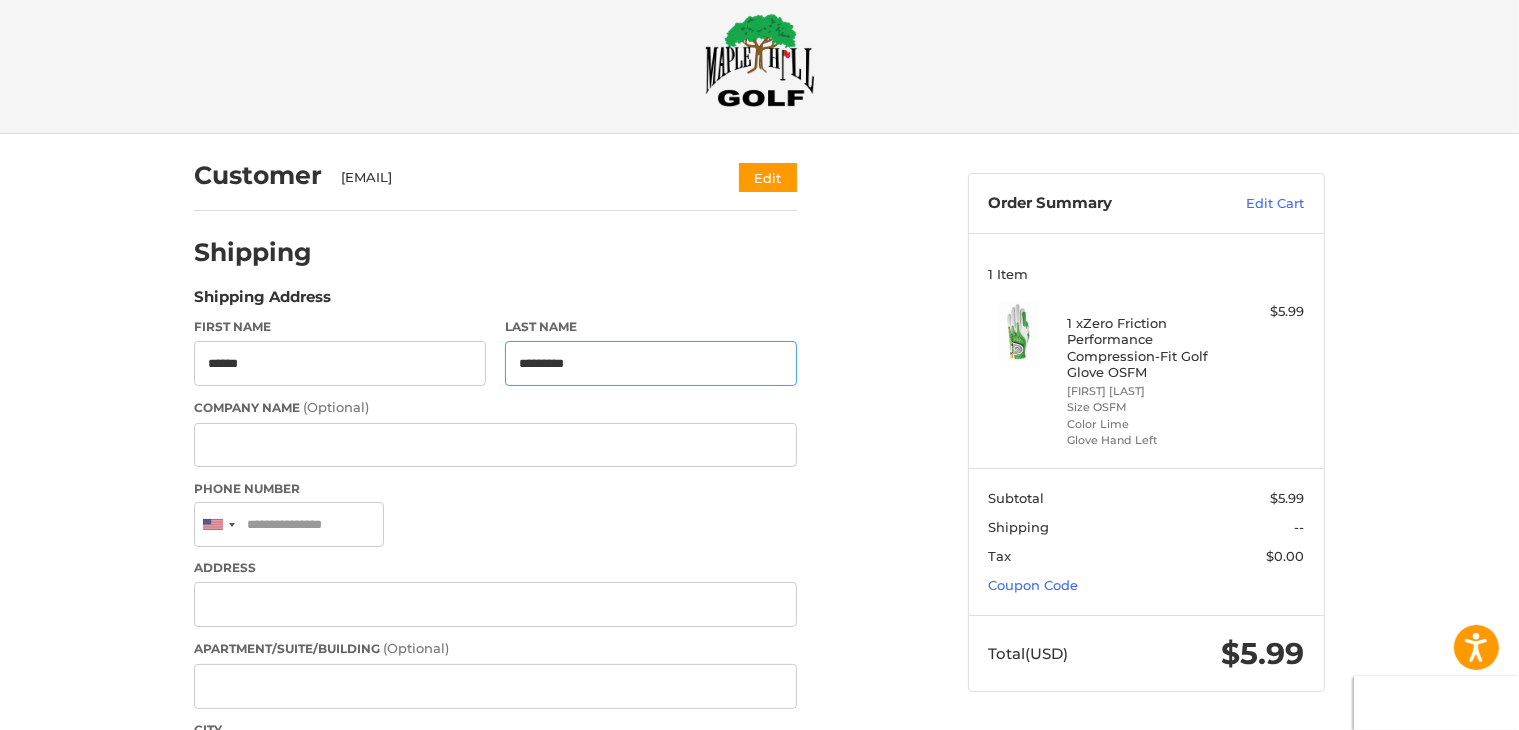 type on "*********" 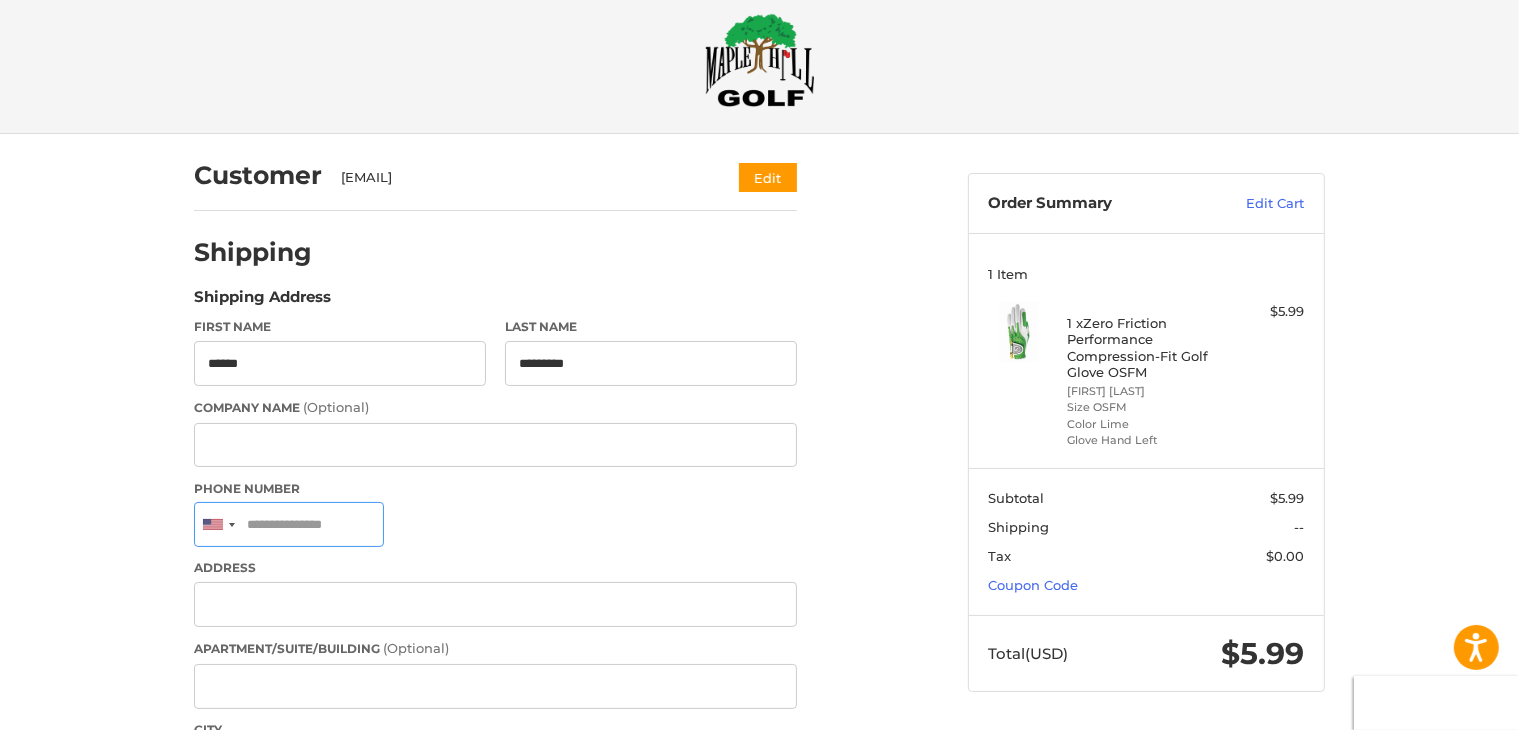 click on "Phone Number" at bounding box center [289, 524] 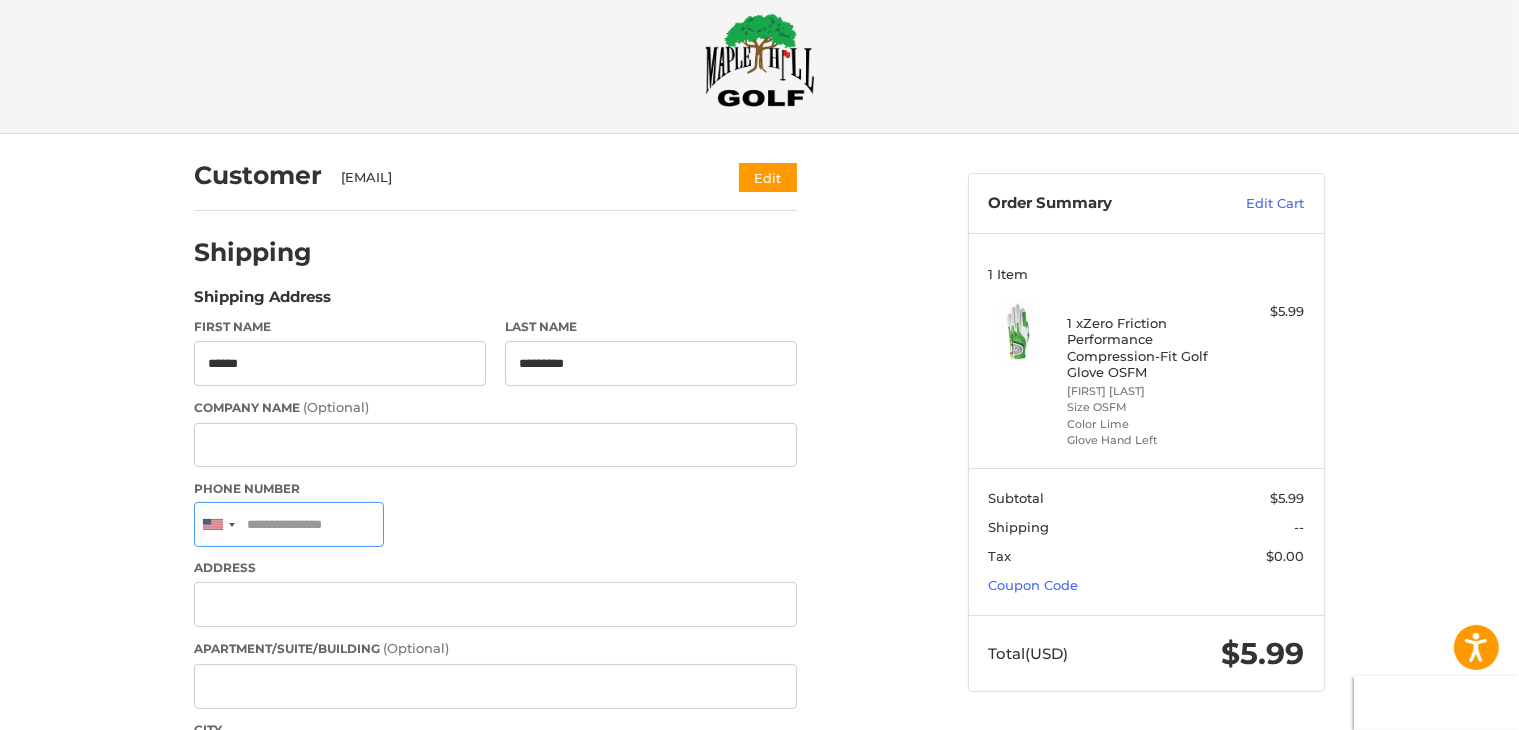 paste on "**********" 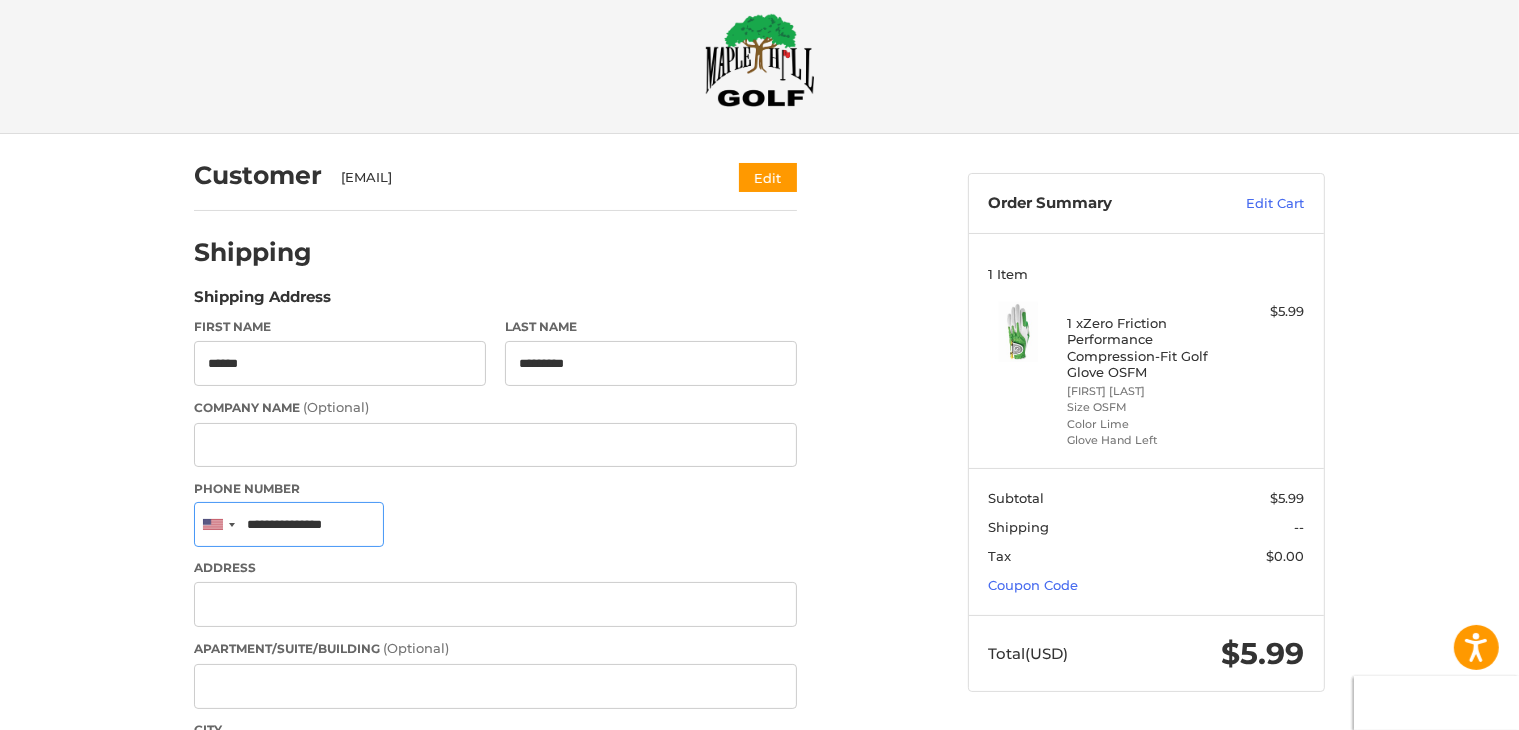 type on "**********" 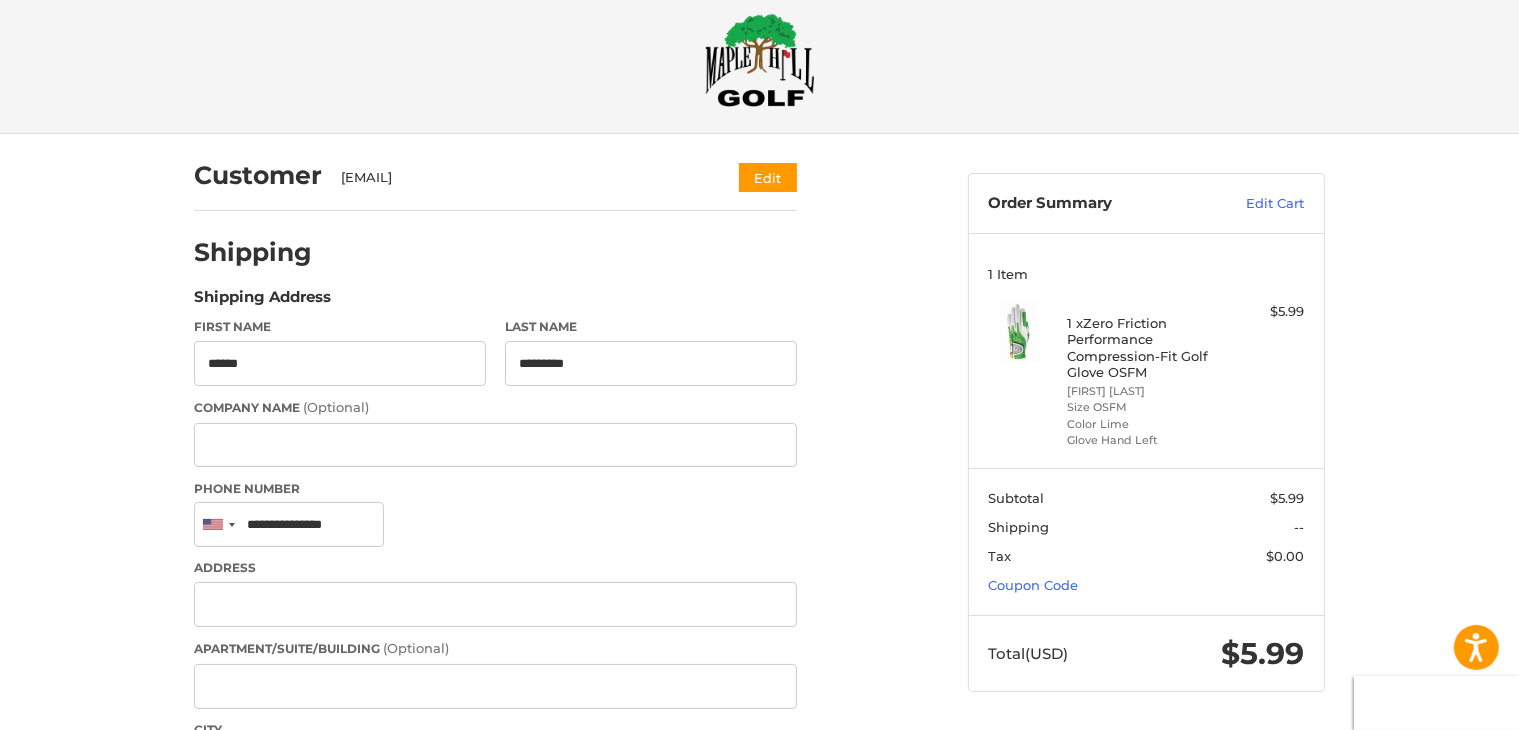 click on "Address" at bounding box center (495, 568) 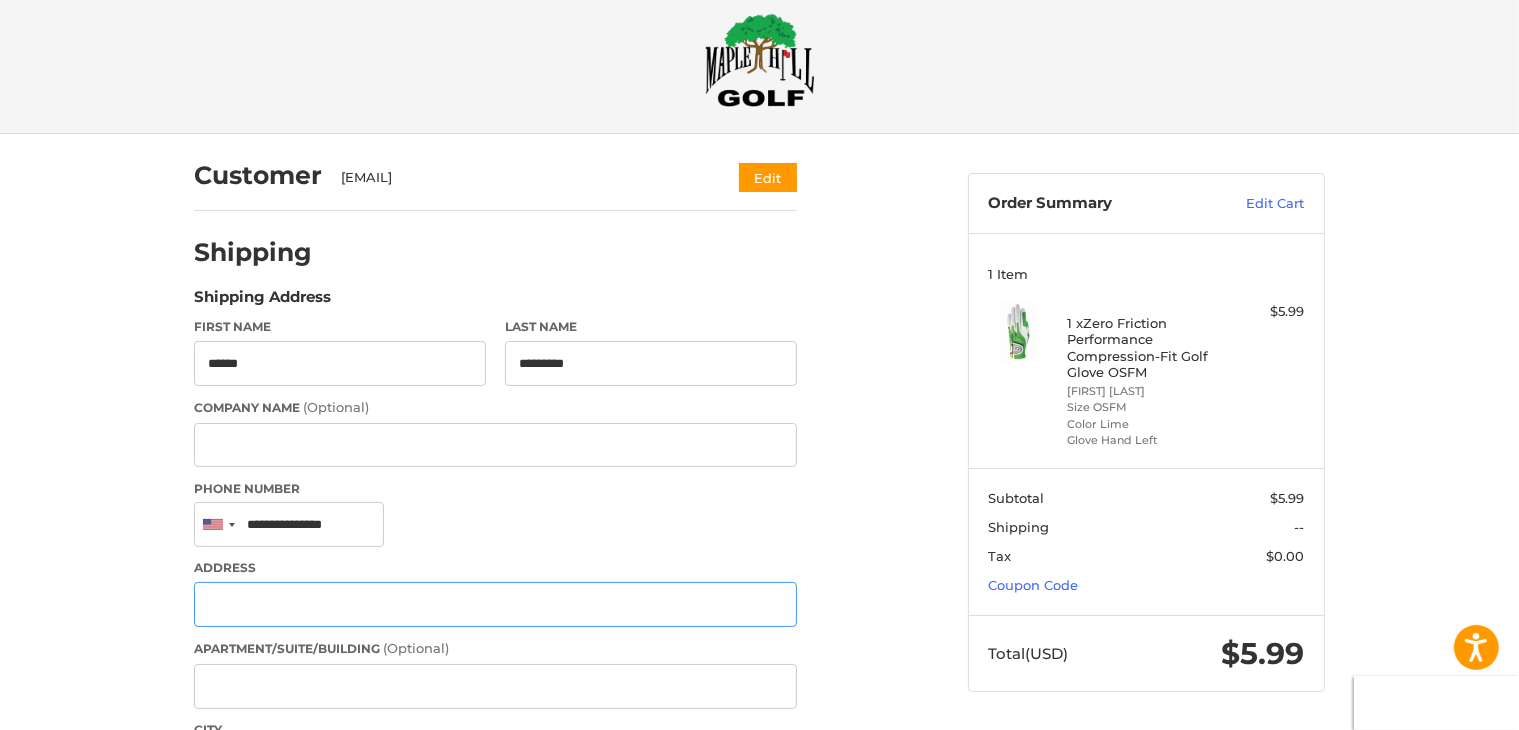 click on "Address" at bounding box center (495, 604) 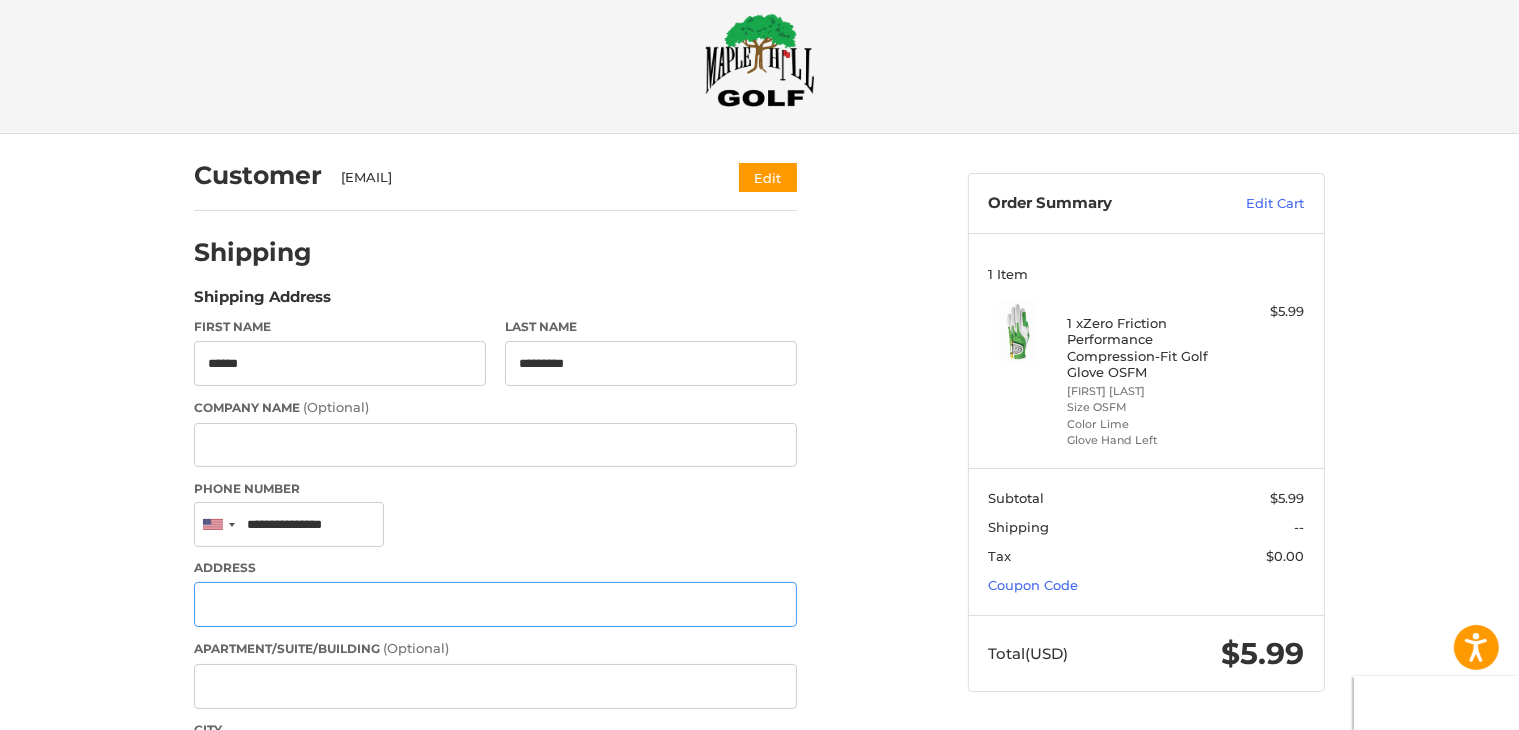 paste on "**********" 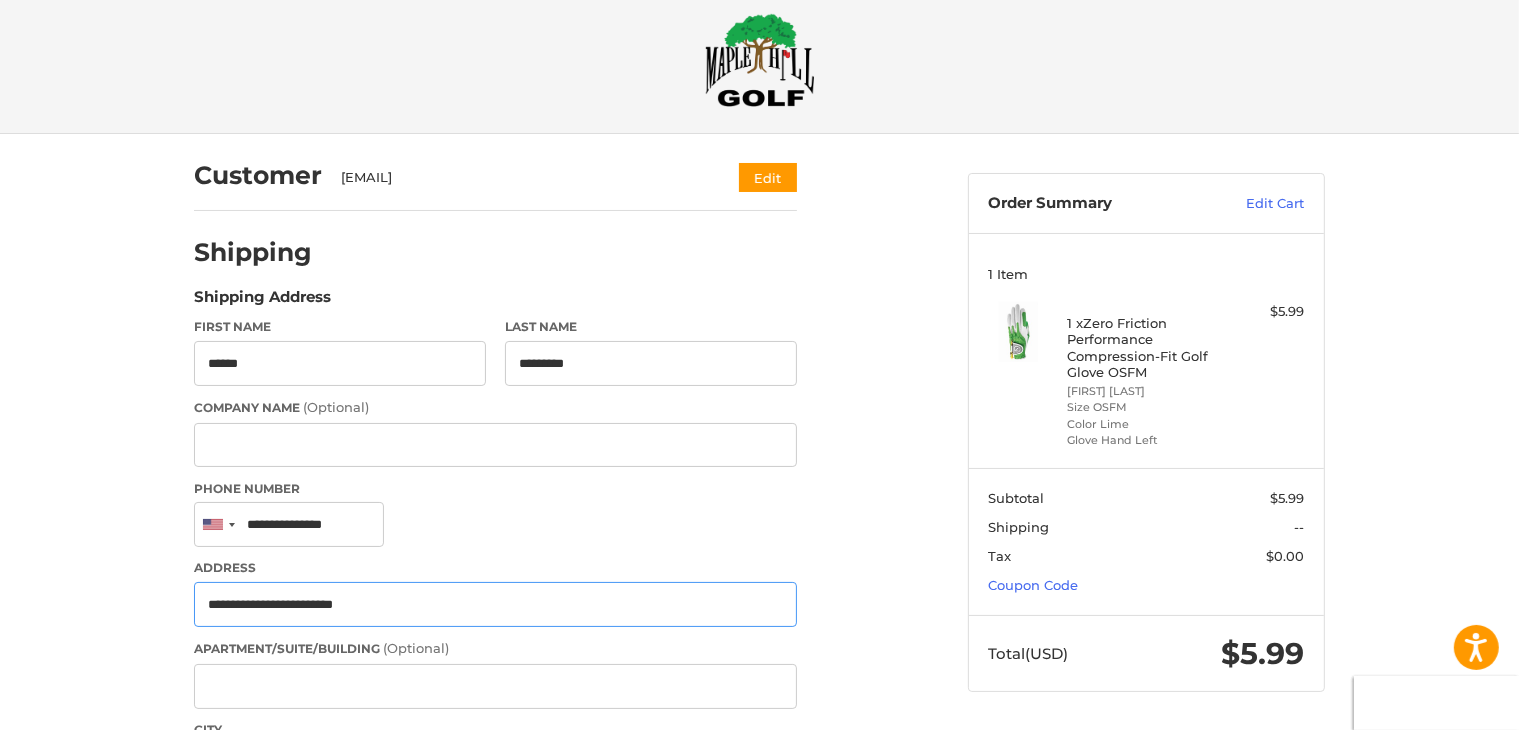 type on "**********" 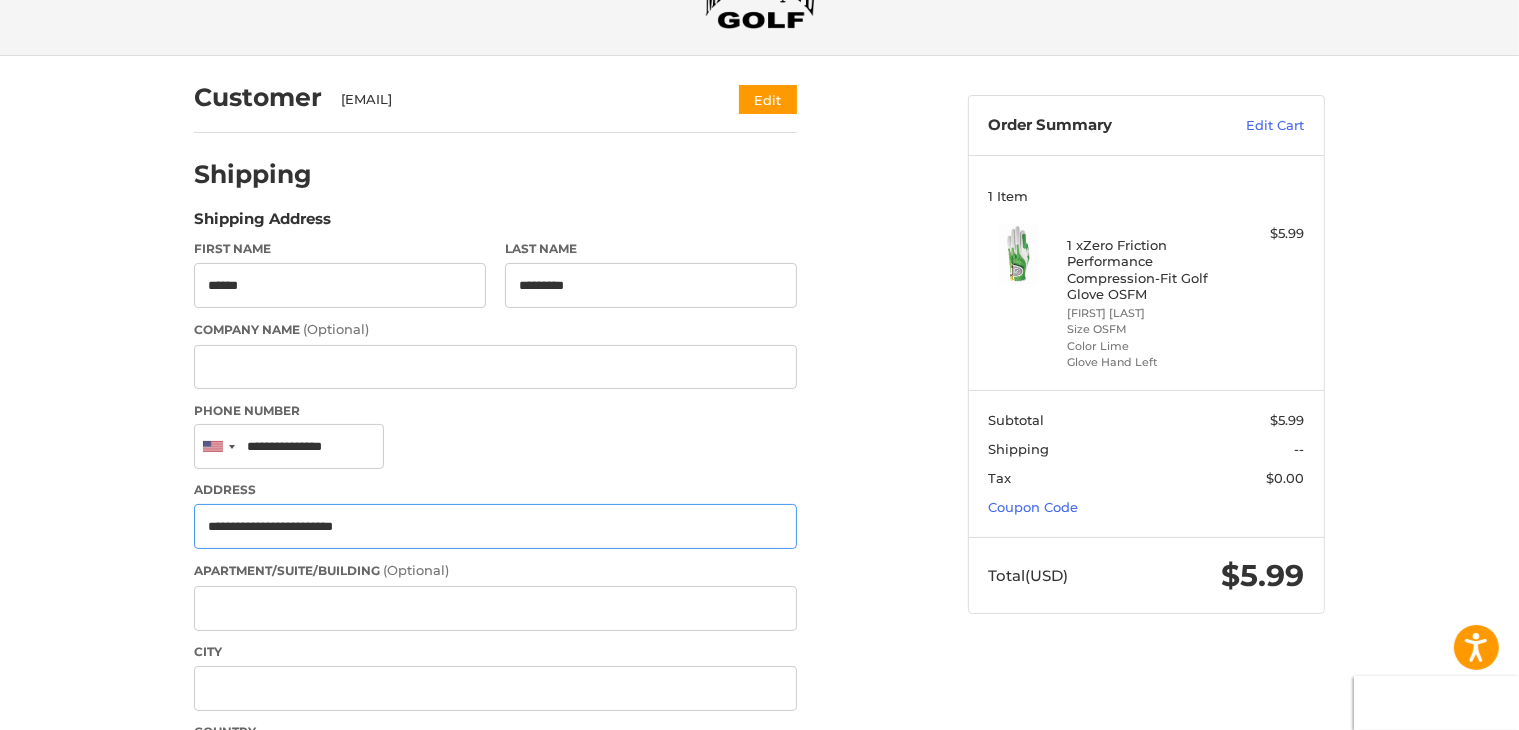 scroll, scrollTop: 226, scrollLeft: 0, axis: vertical 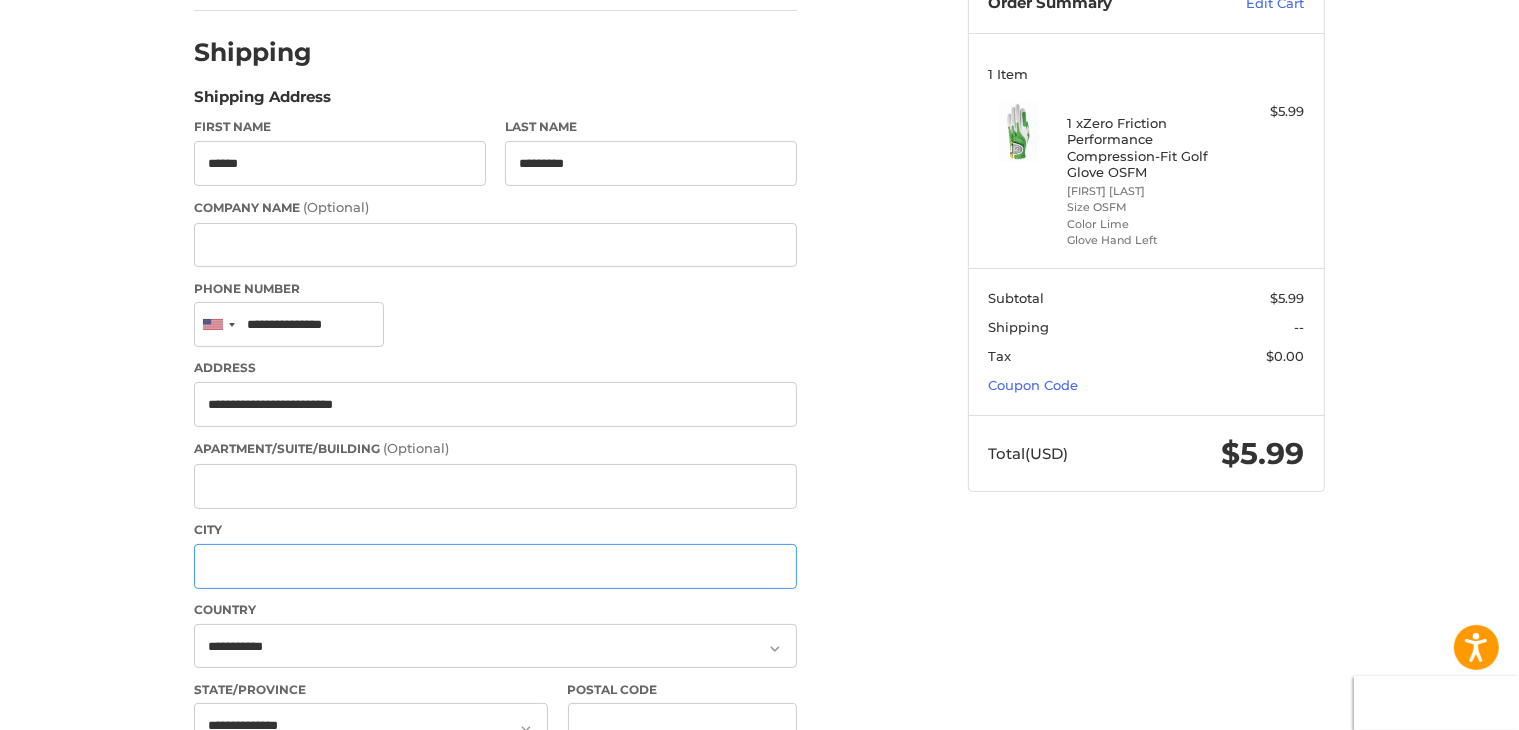 paste on "**********" 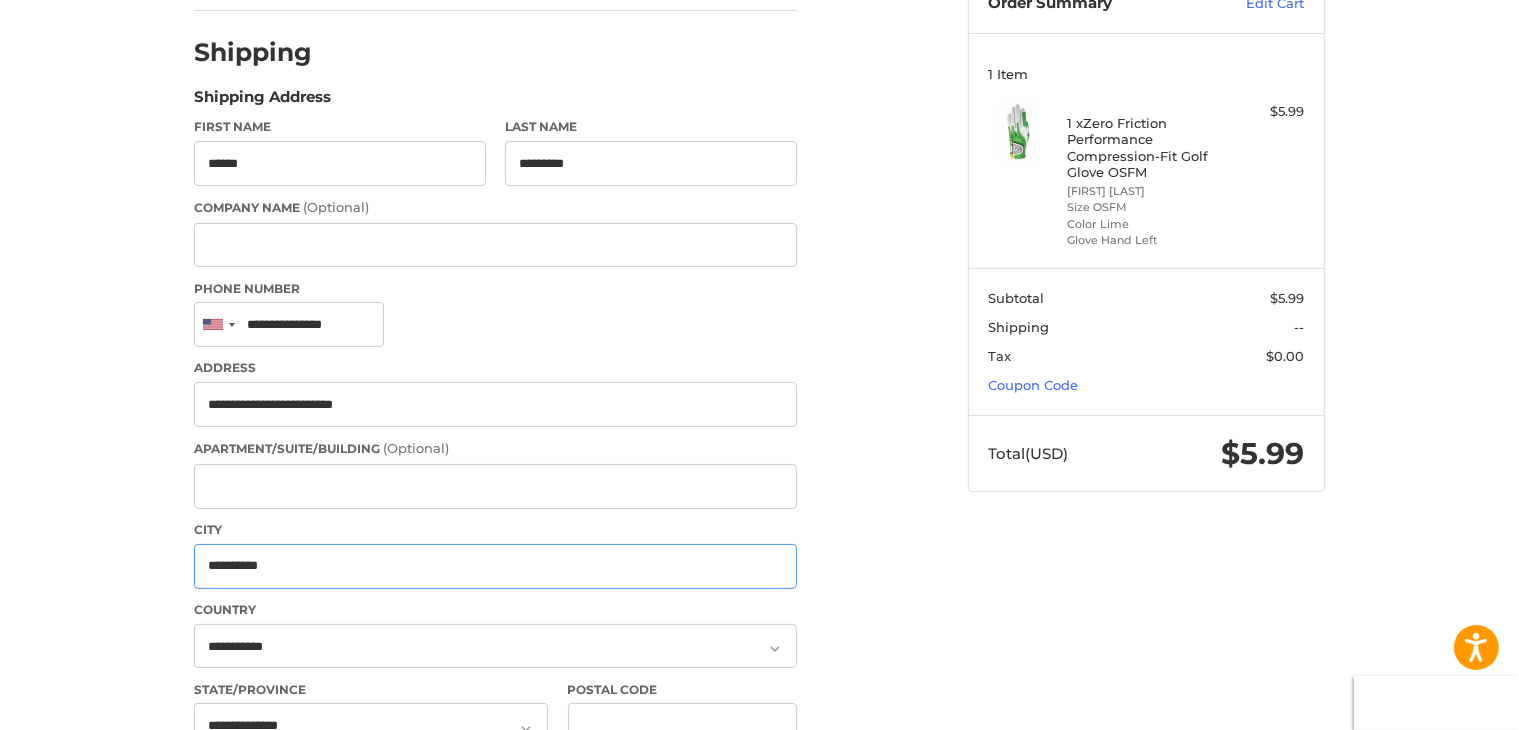 type on "**********" 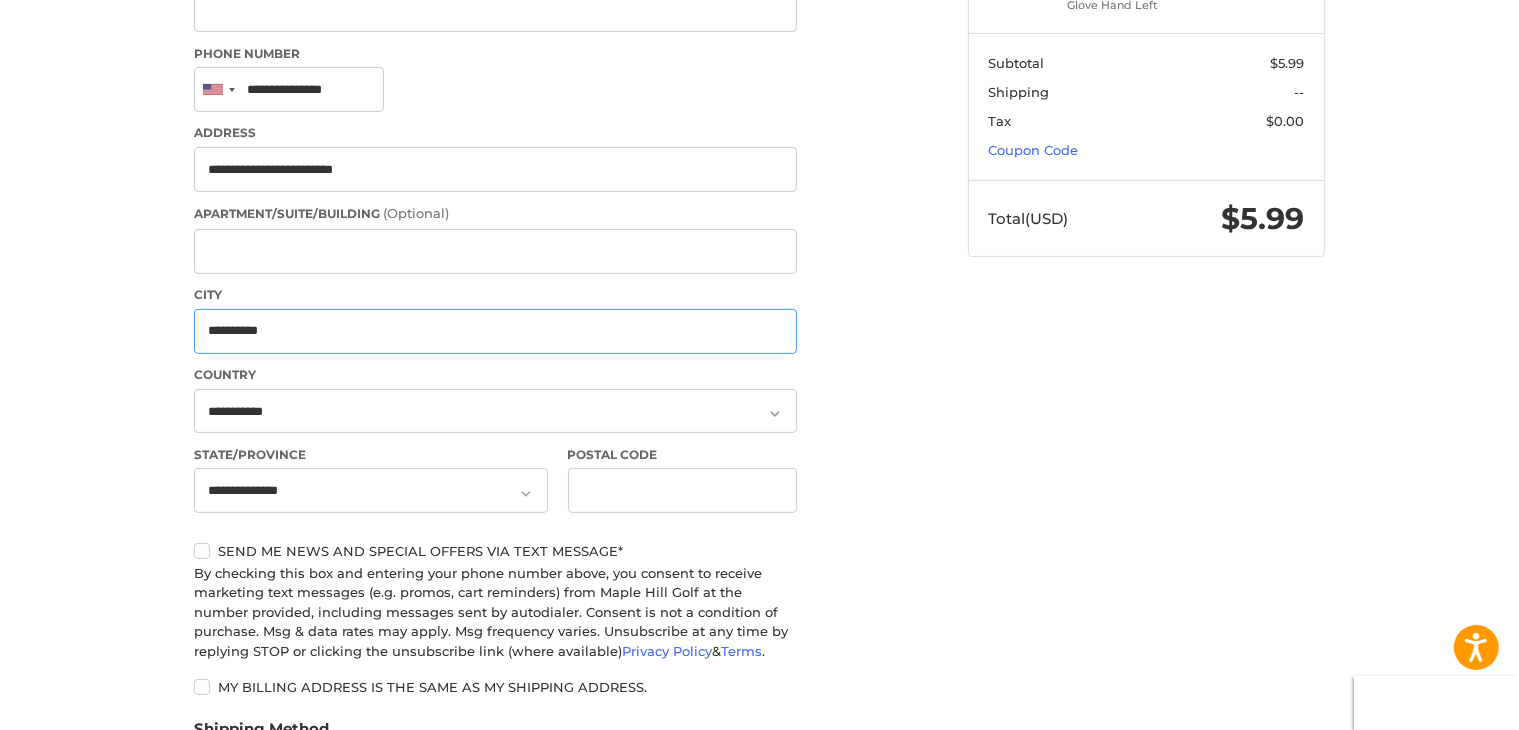 scroll, scrollTop: 526, scrollLeft: 0, axis: vertical 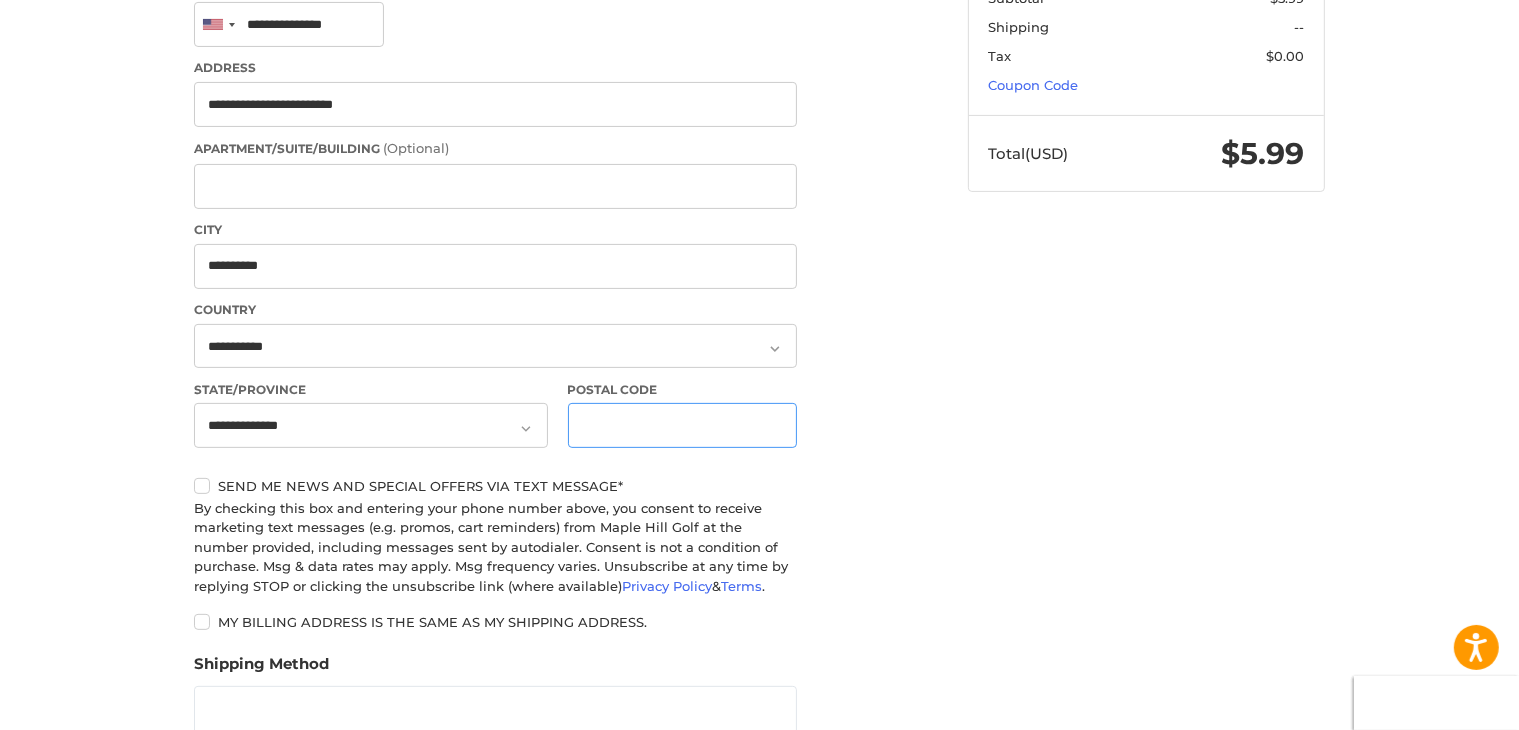 click on "Postal Code" at bounding box center [683, 425] 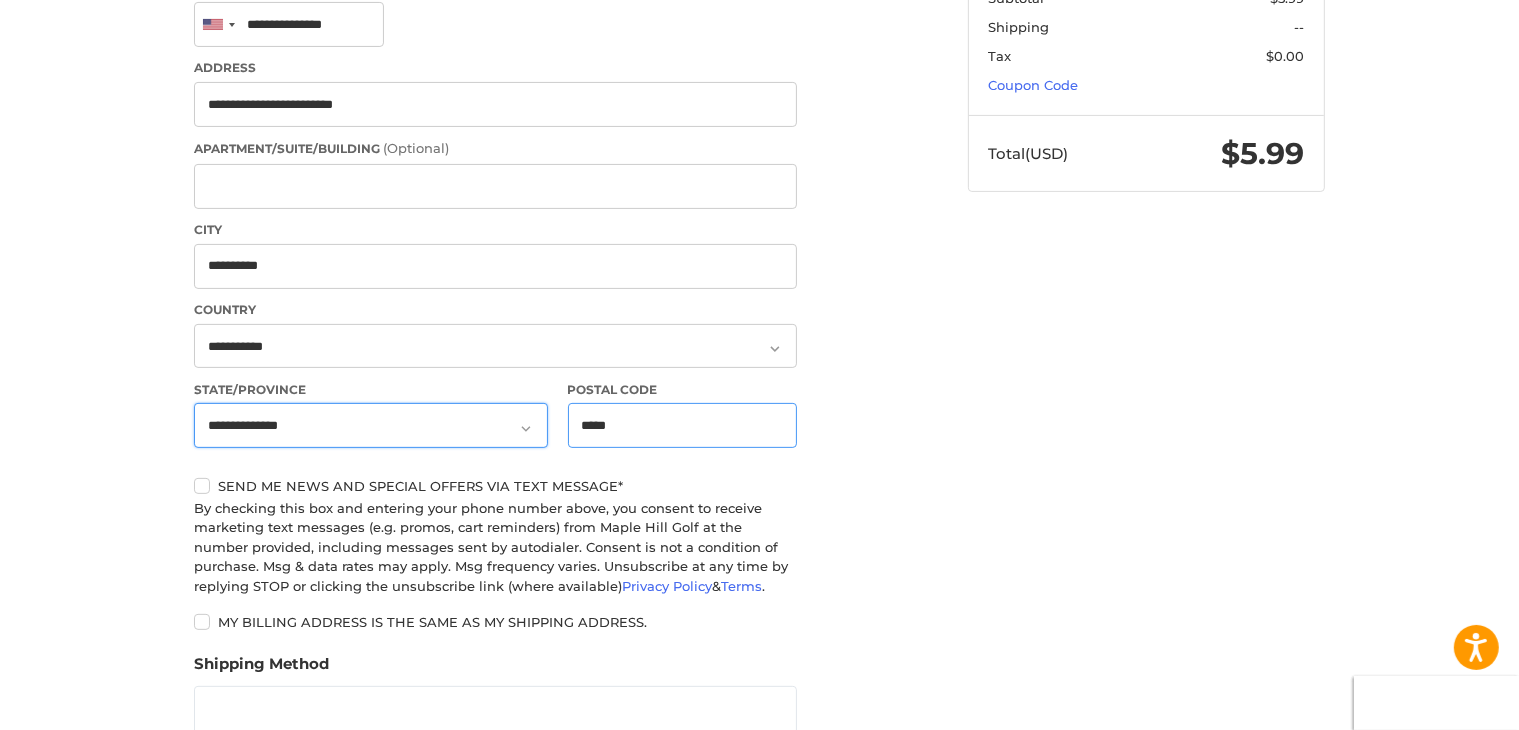 type on "*****" 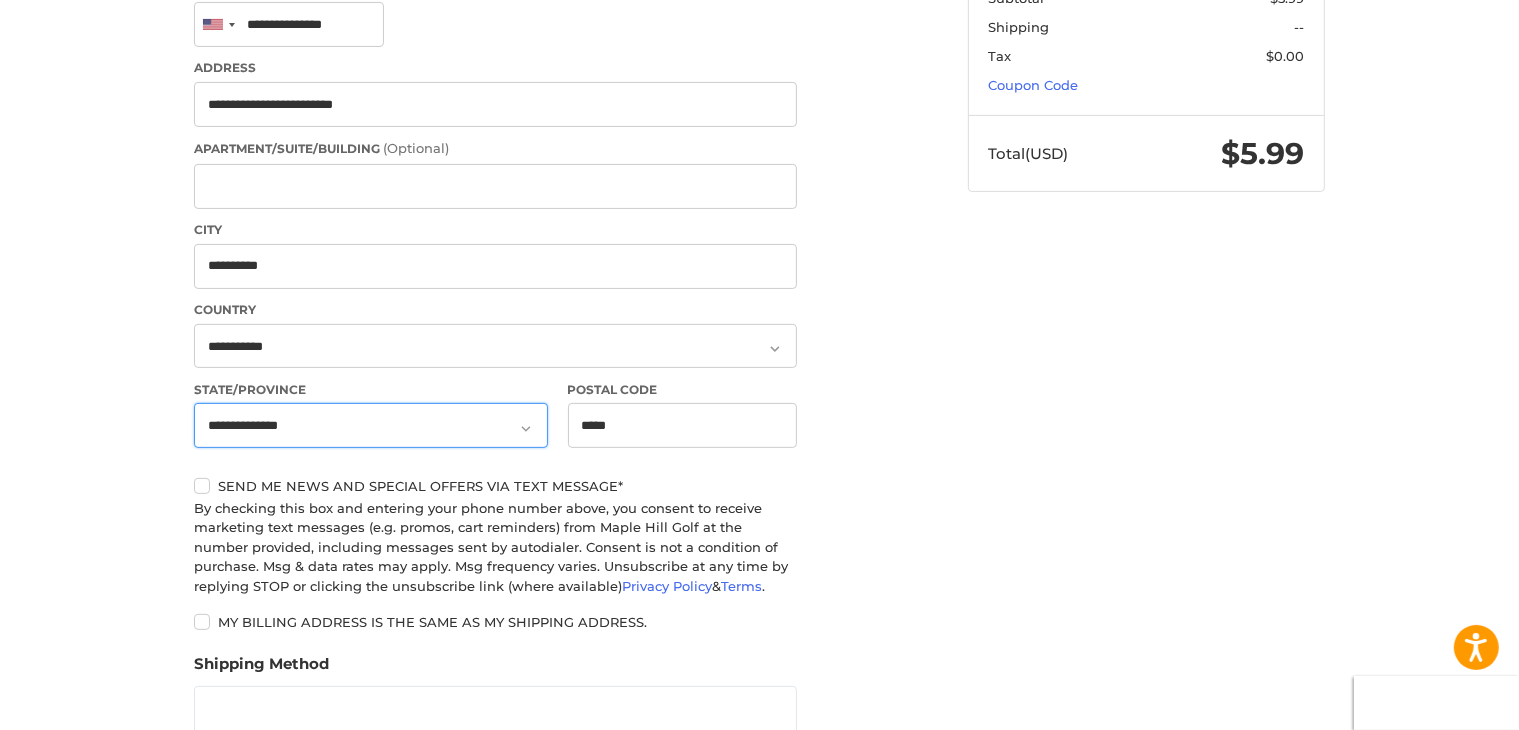 click on "**********" at bounding box center [371, 425] 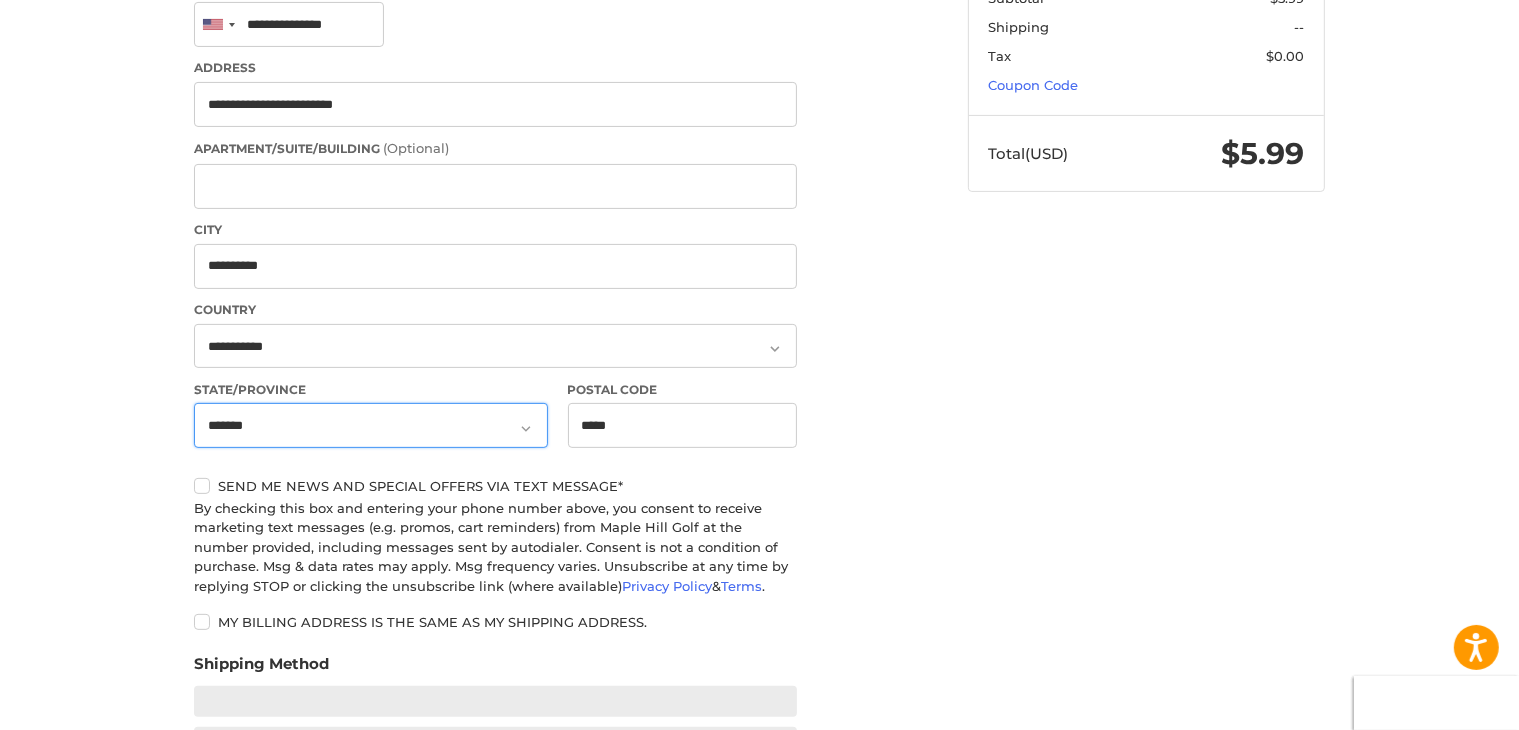 click on "**********" at bounding box center [371, 425] 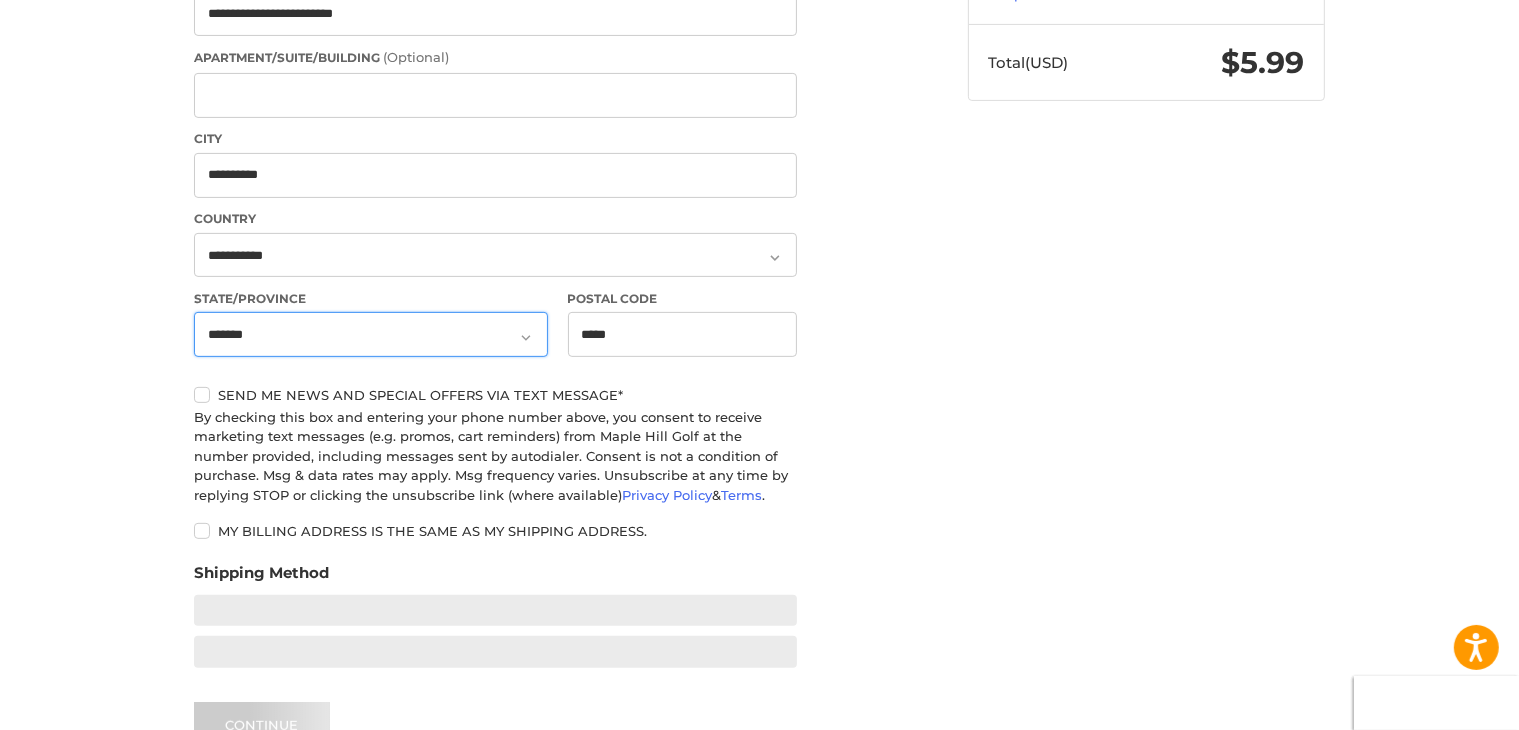 scroll, scrollTop: 726, scrollLeft: 0, axis: vertical 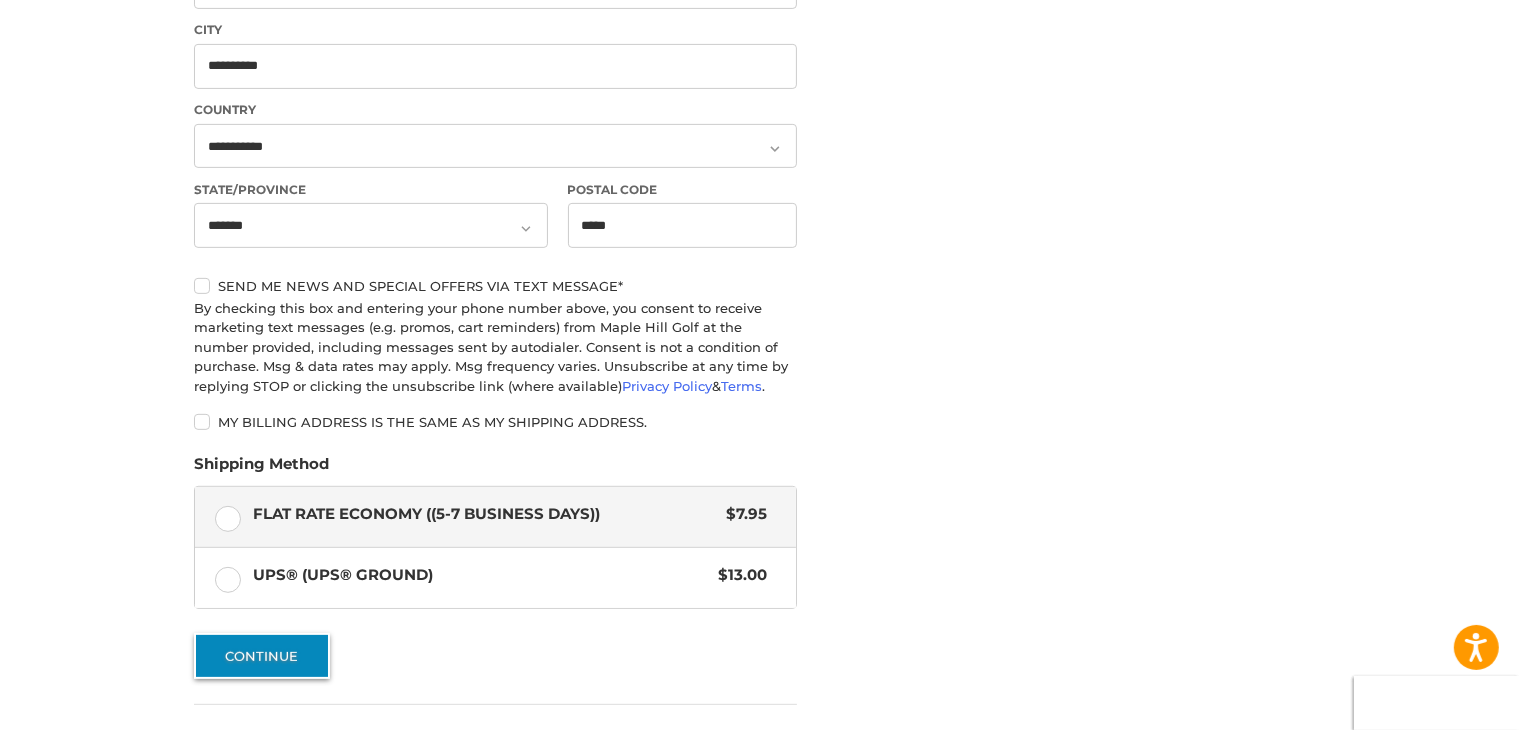 click on "Continue" at bounding box center [262, 656] 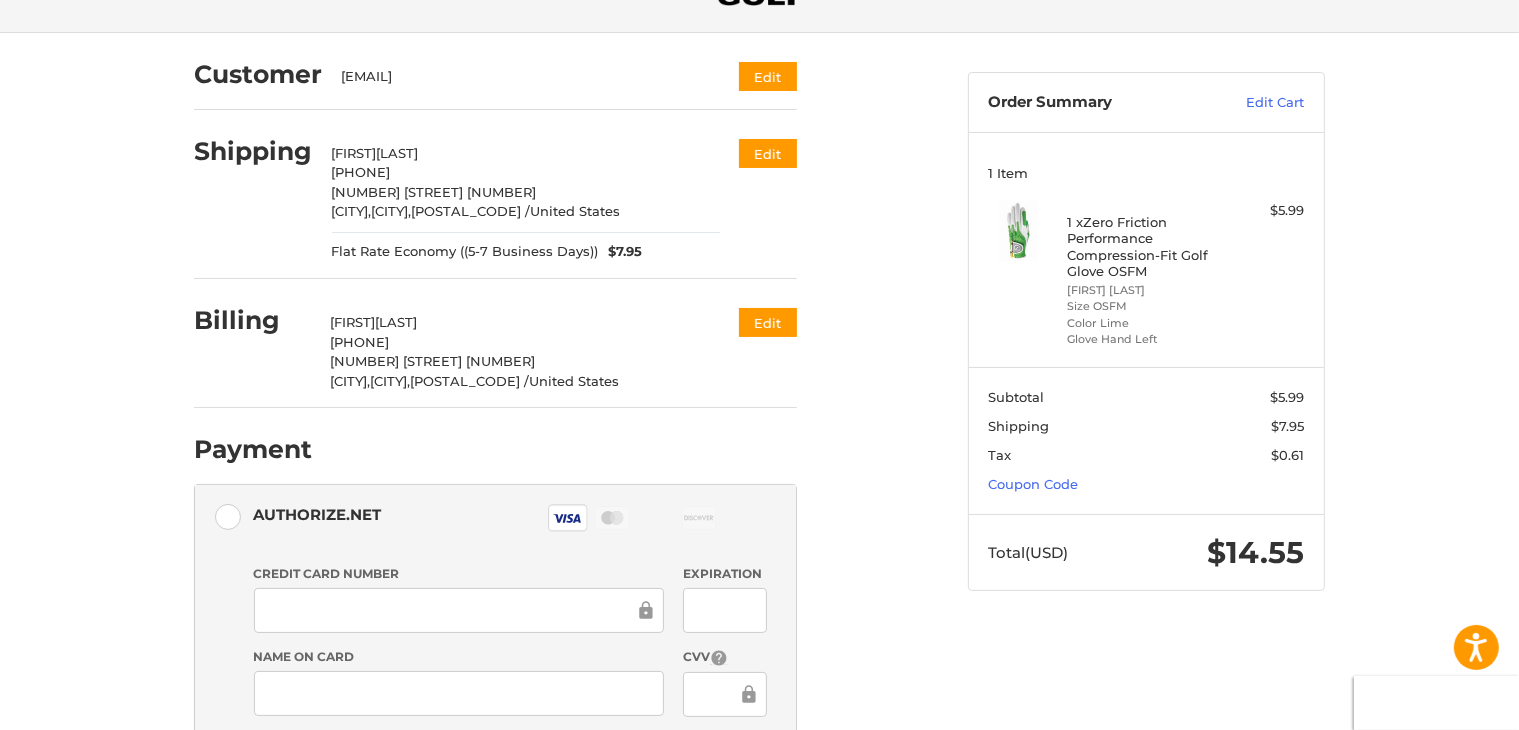 scroll, scrollTop: 326, scrollLeft: 0, axis: vertical 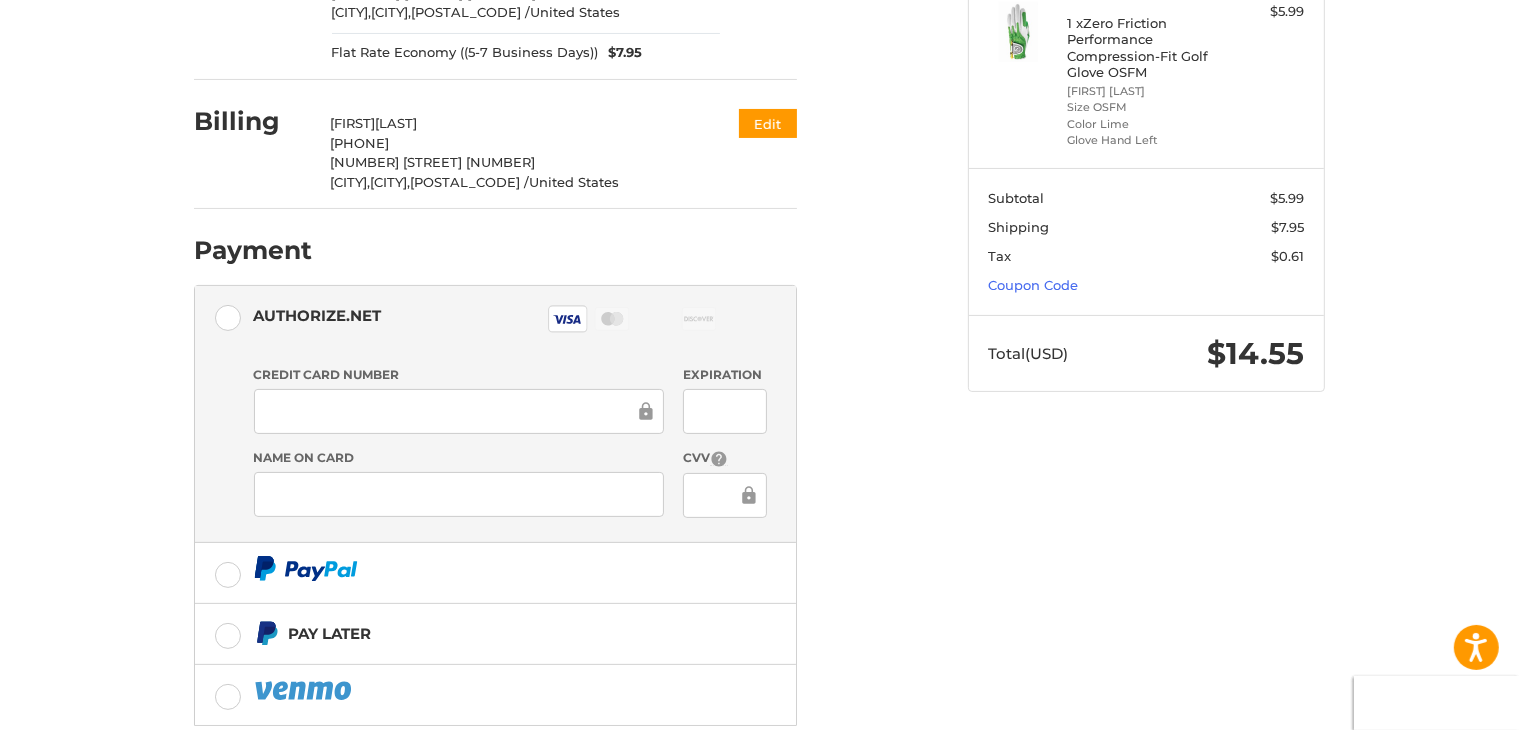 click at bounding box center [724, 411] 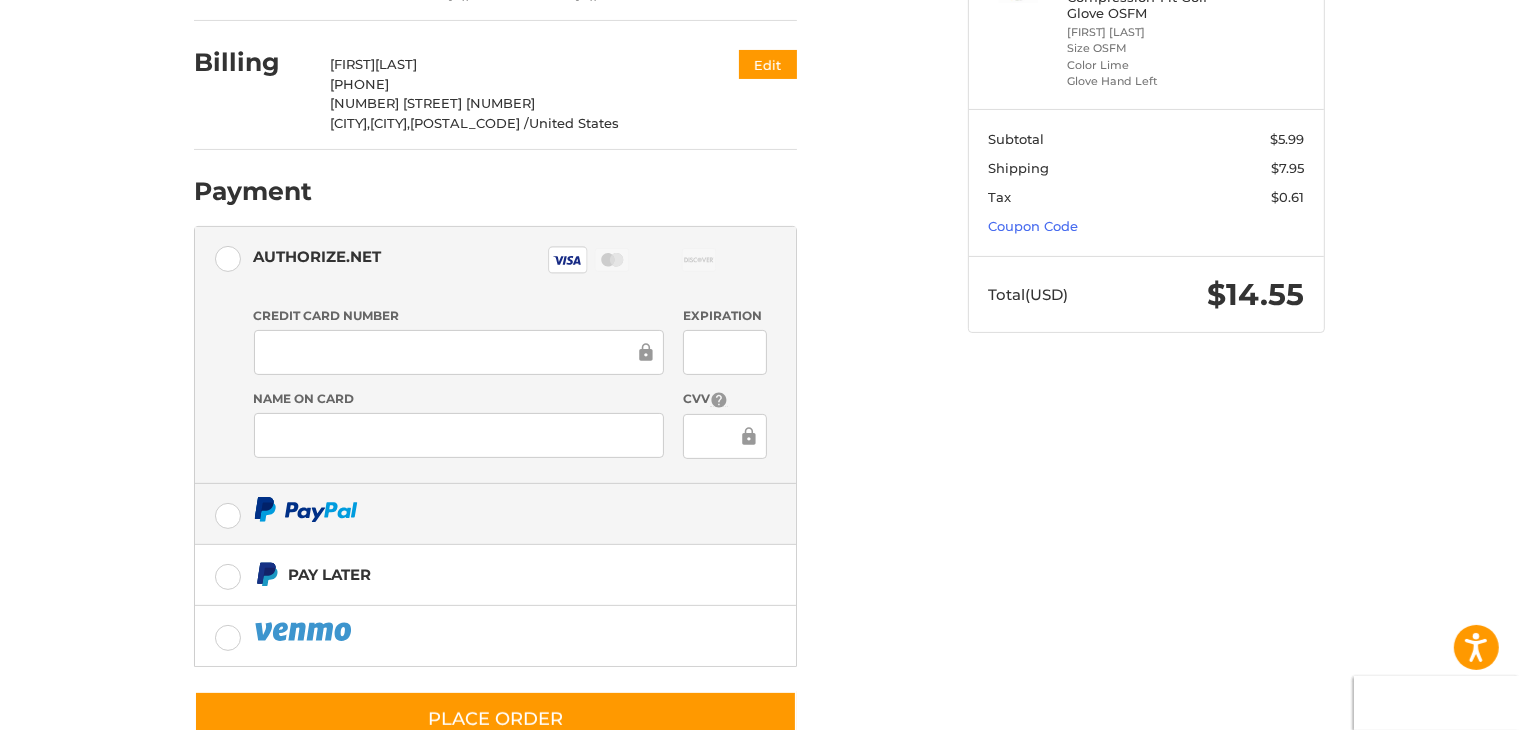 scroll, scrollTop: 446, scrollLeft: 0, axis: vertical 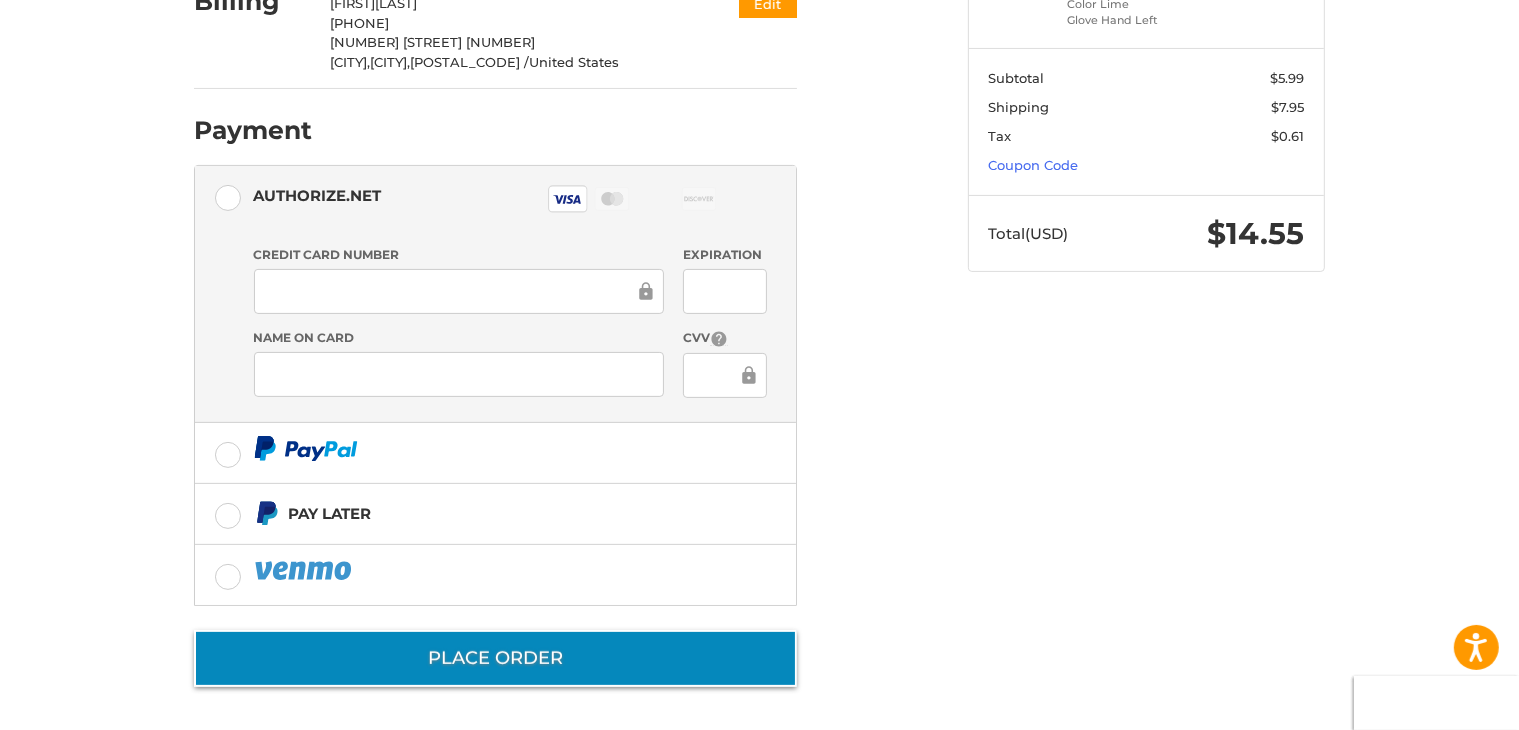 click on "Place Order" at bounding box center [495, 658] 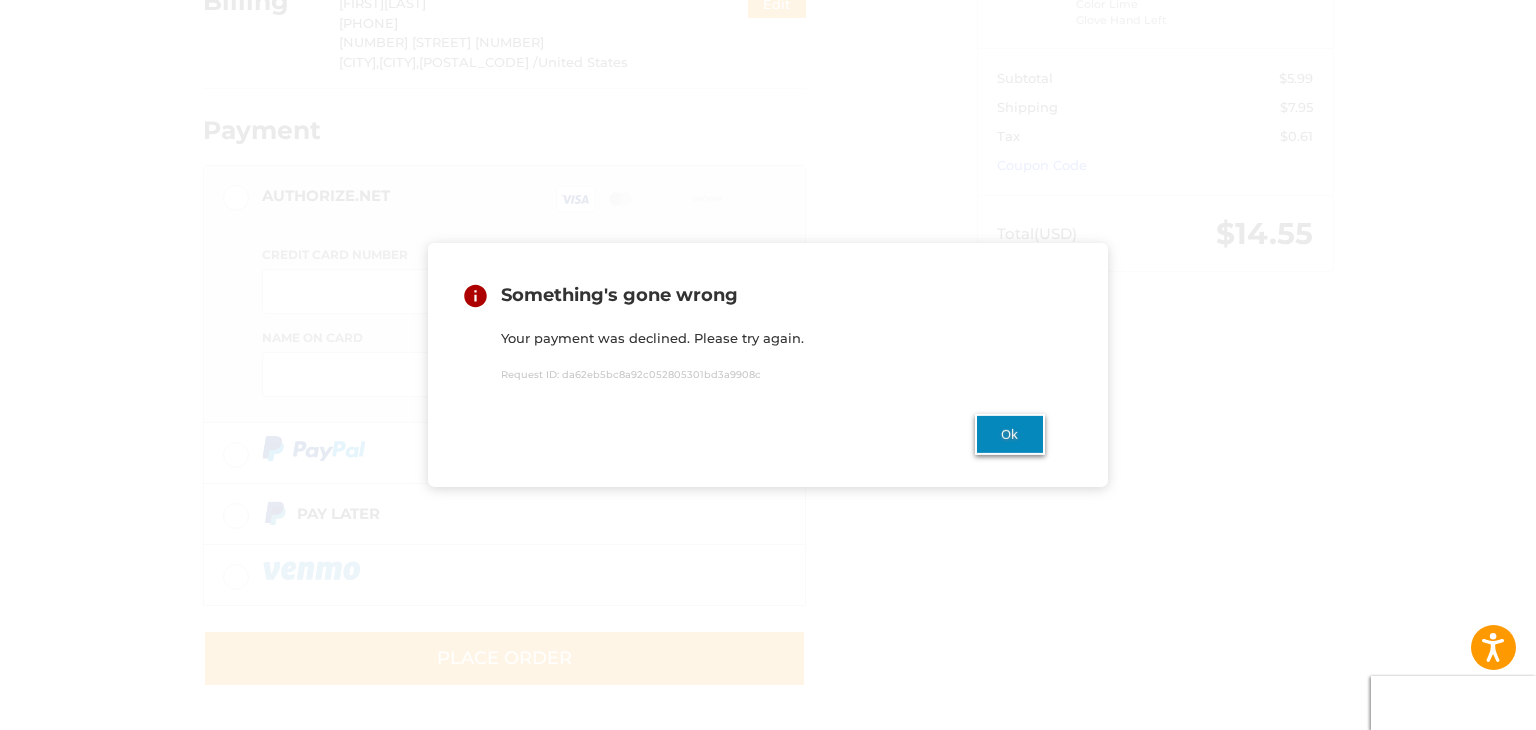 click on "Ok" at bounding box center [1010, 434] 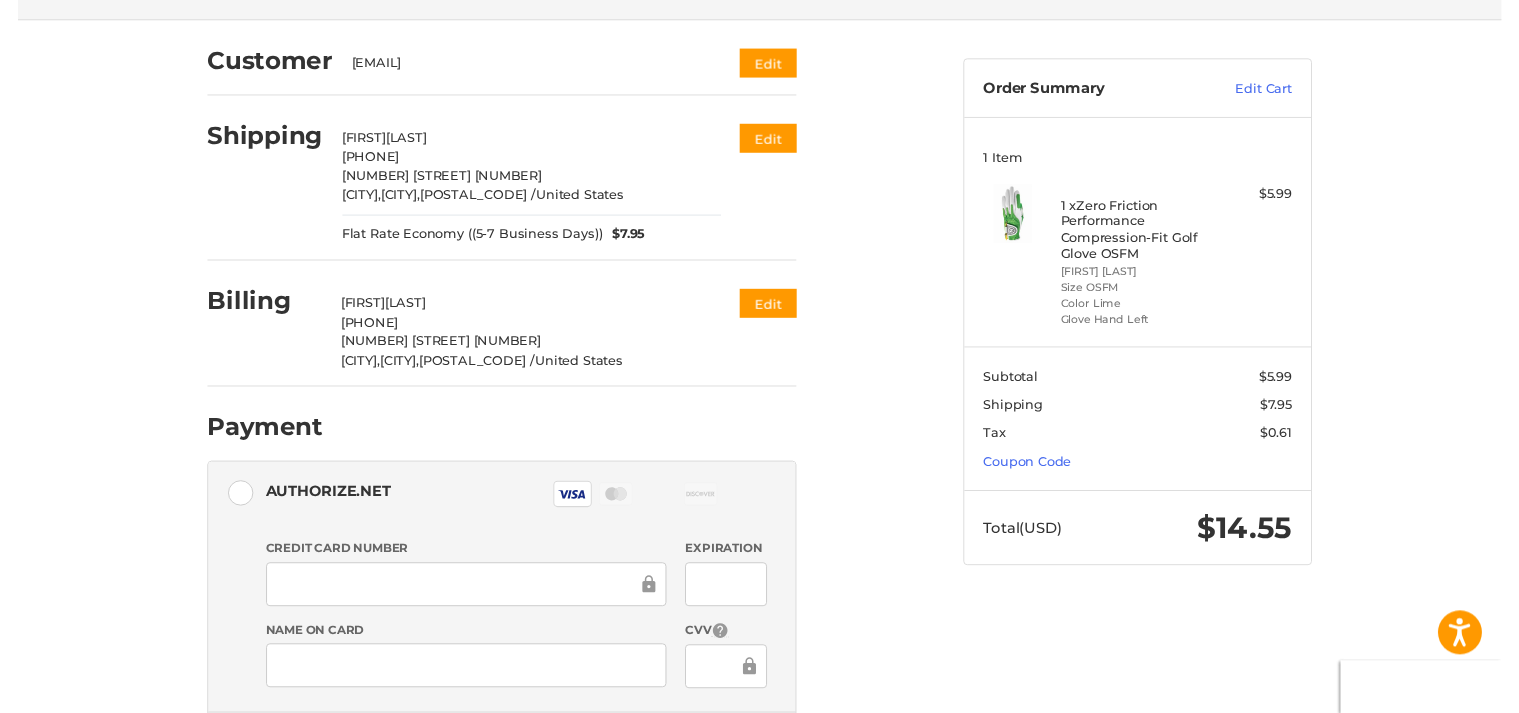 scroll, scrollTop: 0, scrollLeft: 0, axis: both 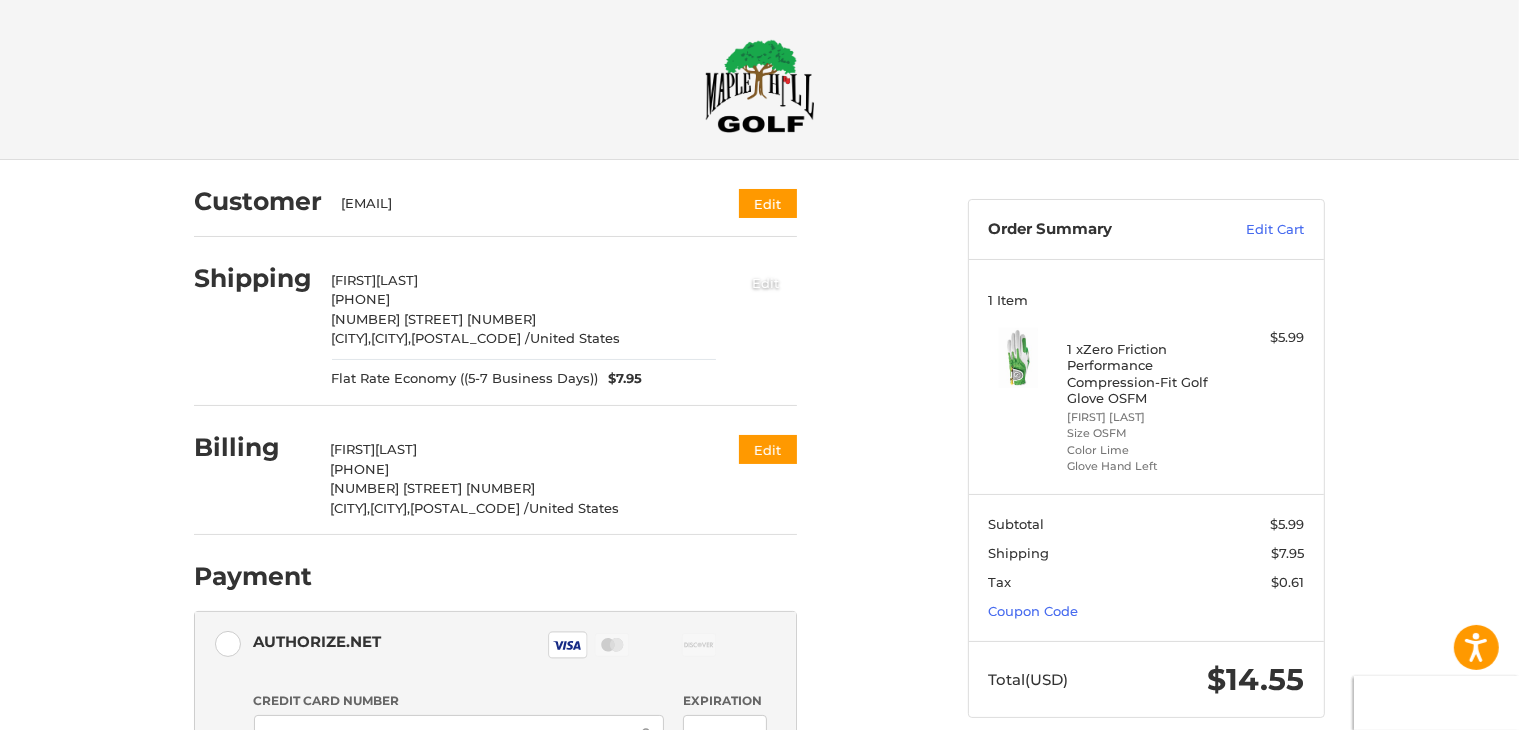 click on "Edit" at bounding box center (766, 282) 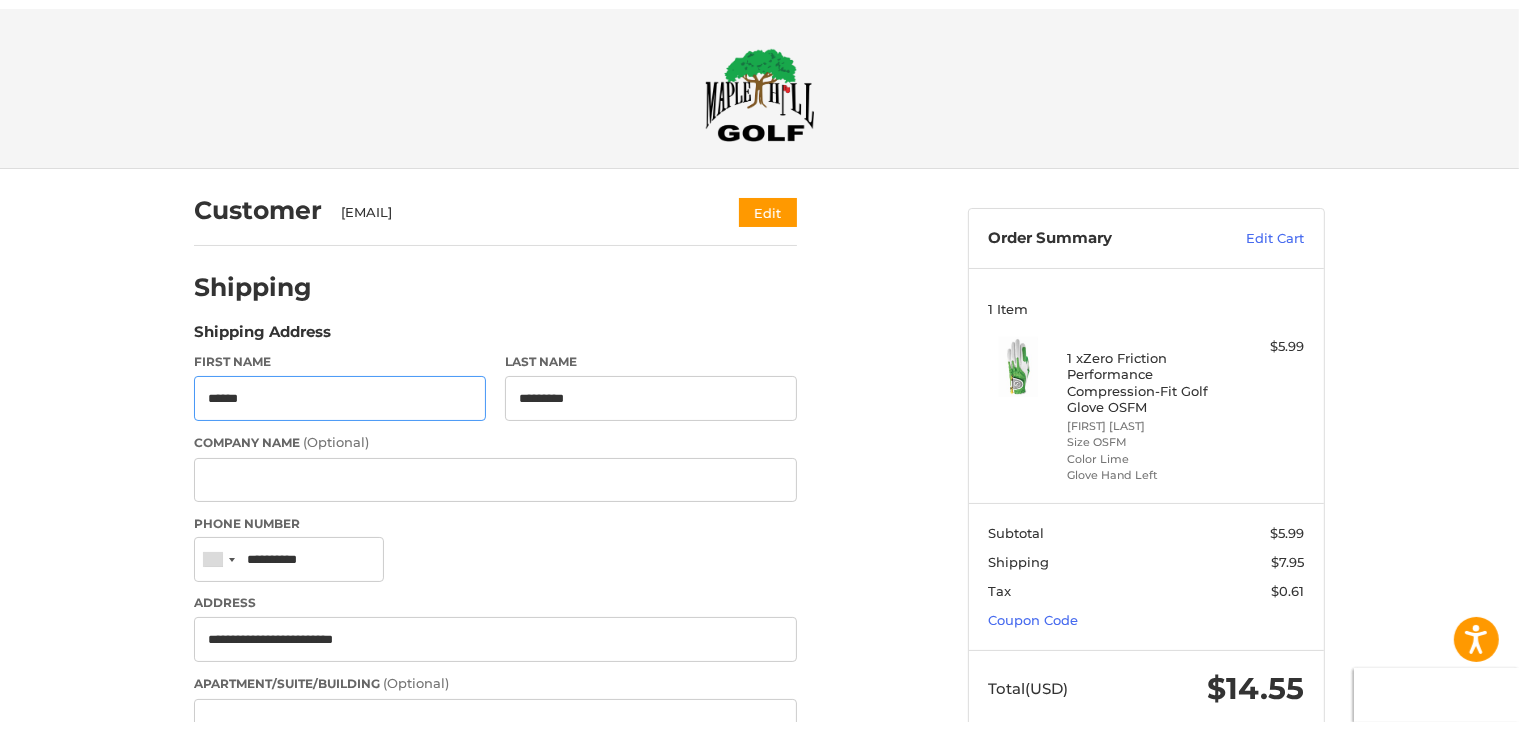 scroll, scrollTop: 43, scrollLeft: 0, axis: vertical 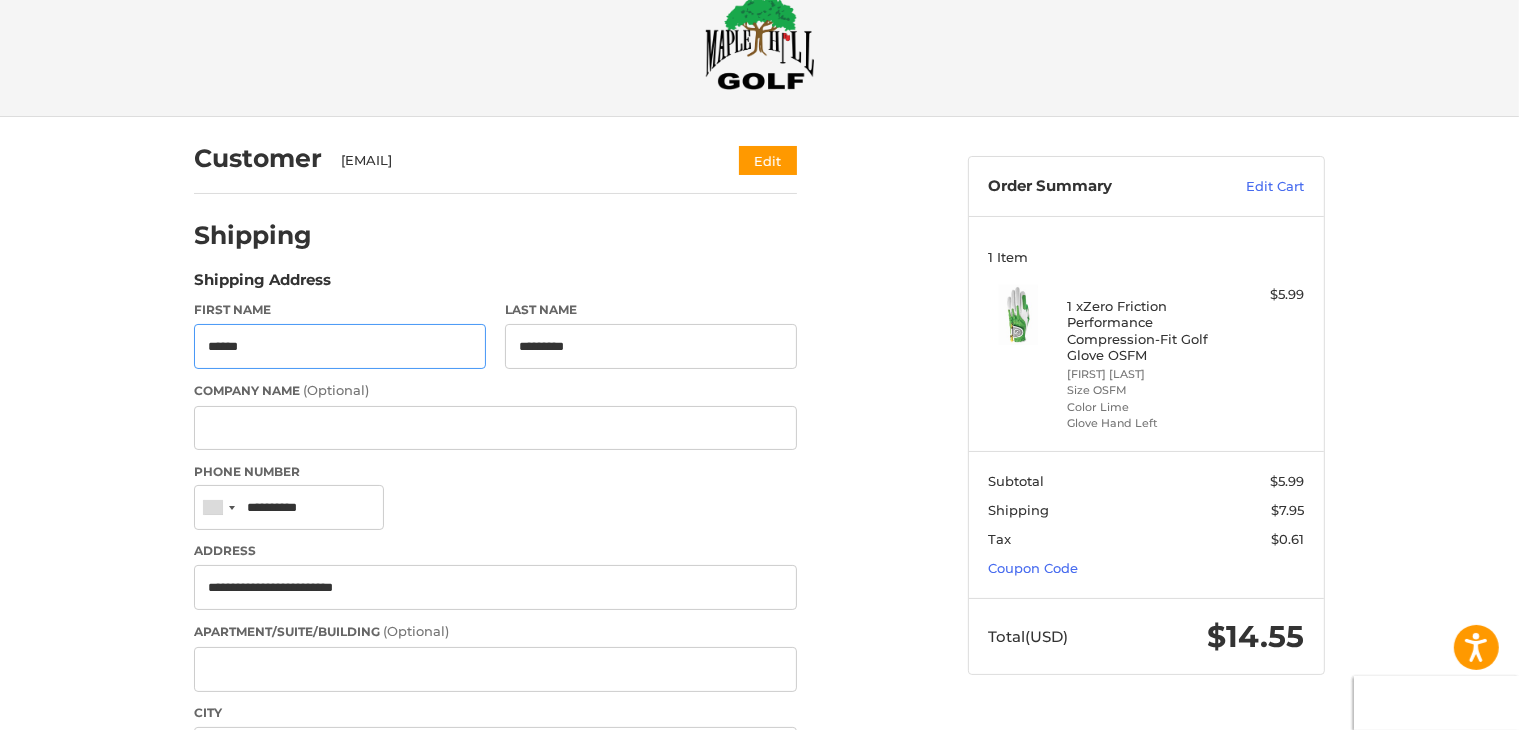 click on "******" at bounding box center (340, 346) 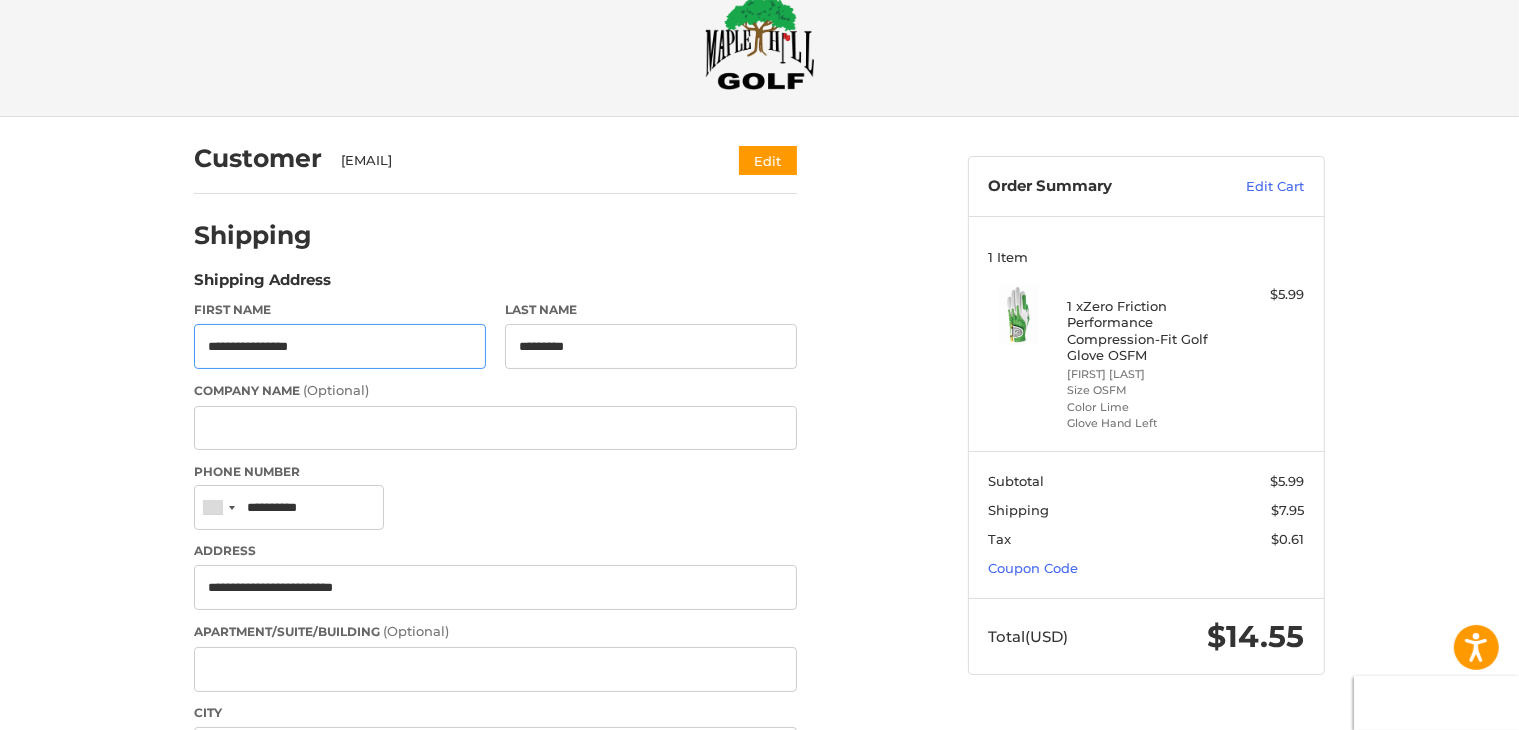 click on "**********" at bounding box center (340, 346) 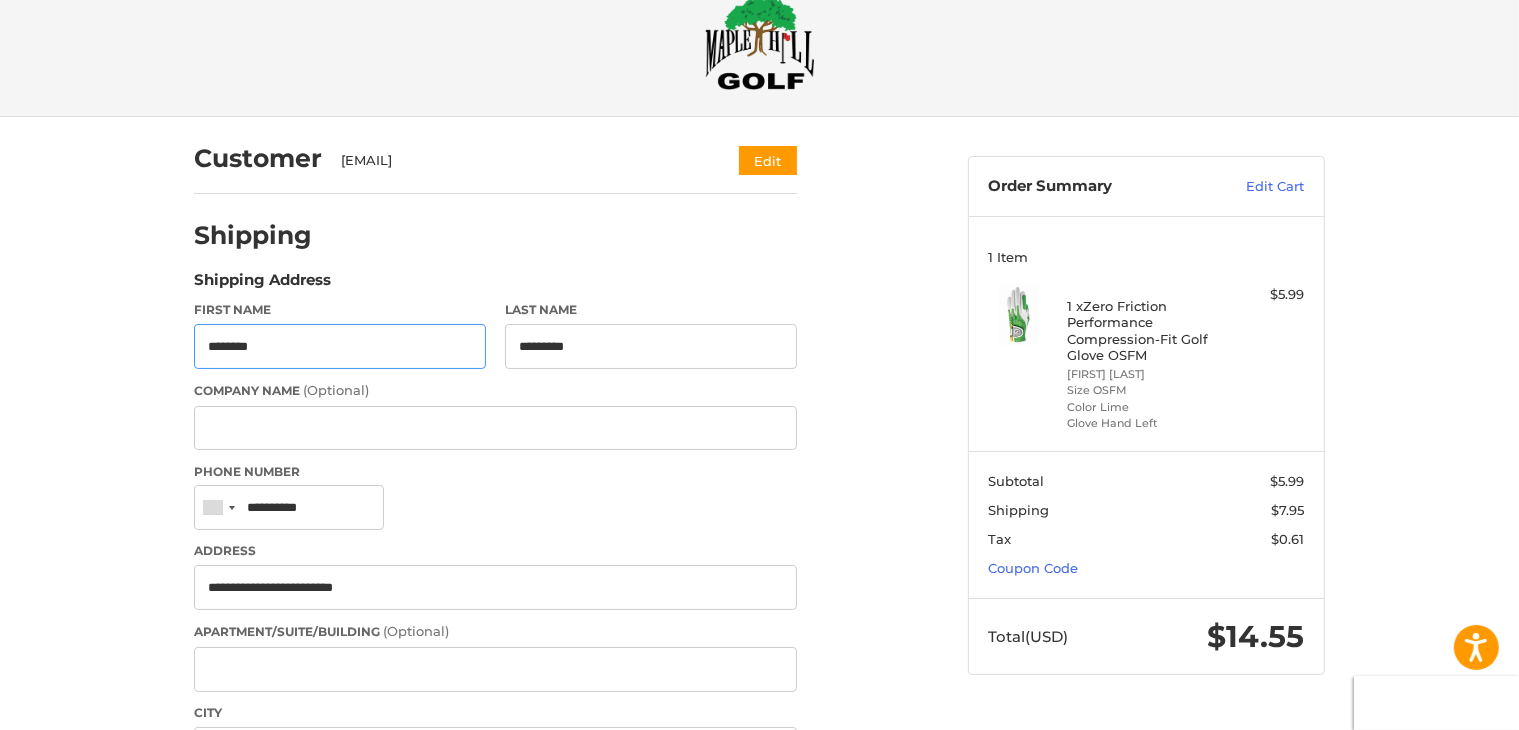 type on "*******" 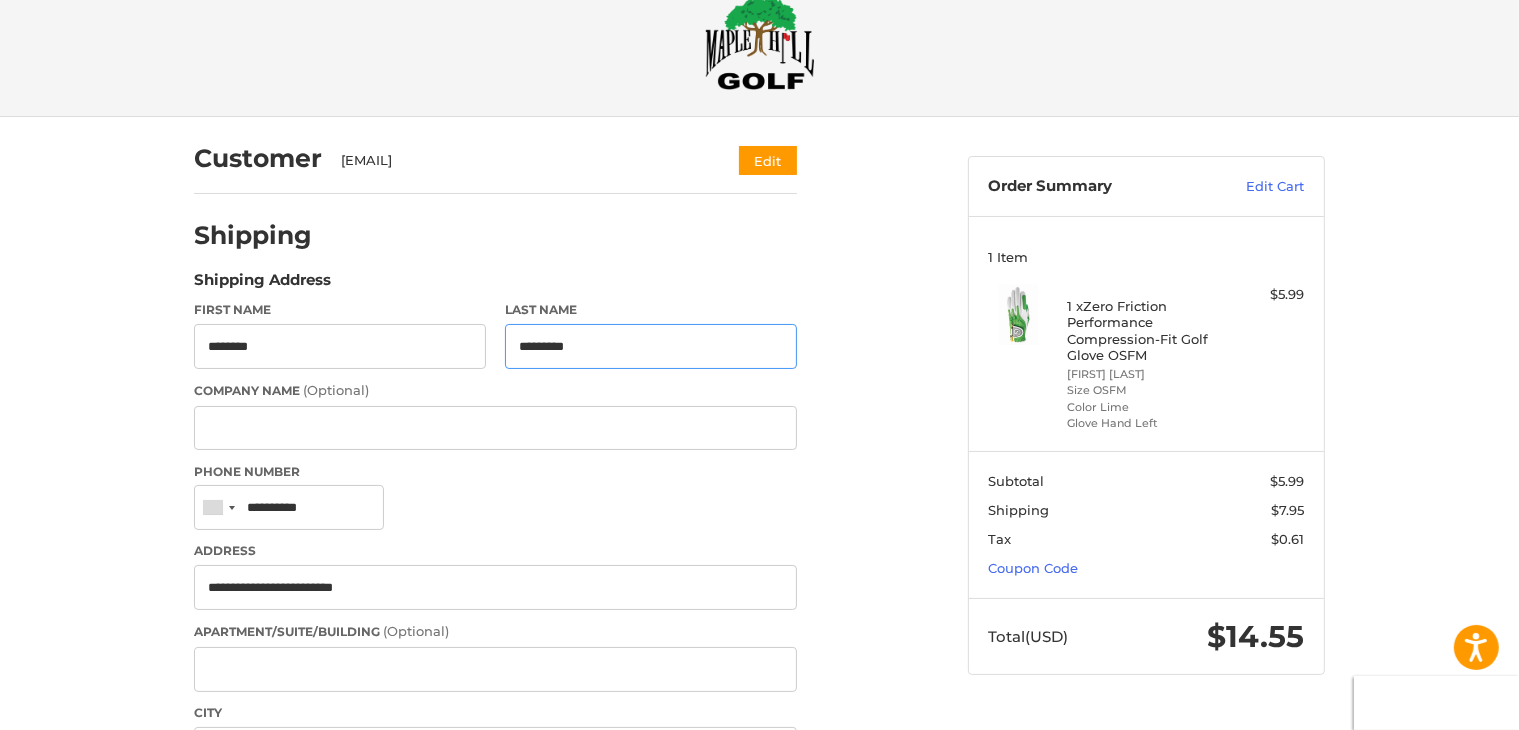 drag, startPoint x: 556, startPoint y: 344, endPoint x: 463, endPoint y: 348, distance: 93.08598 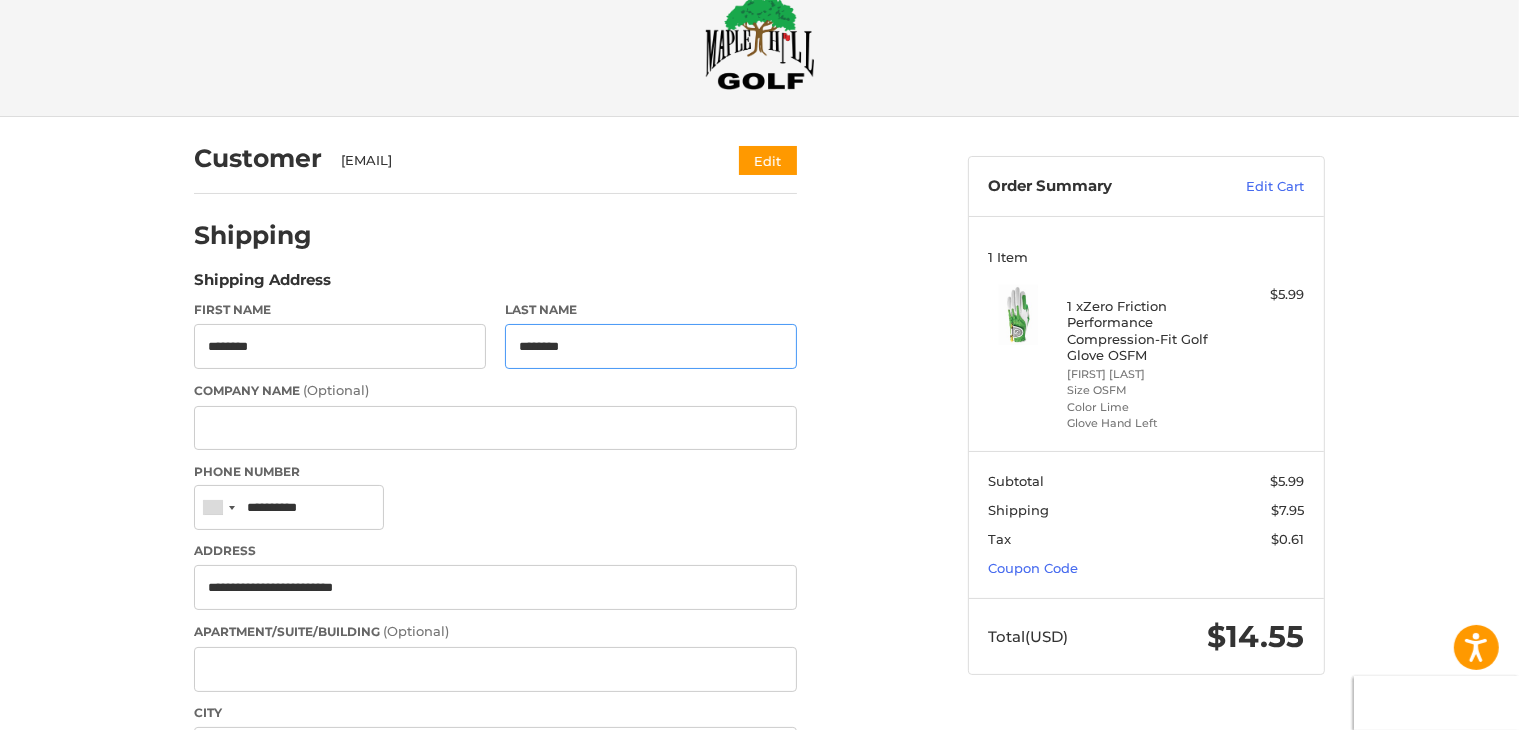 type on "********" 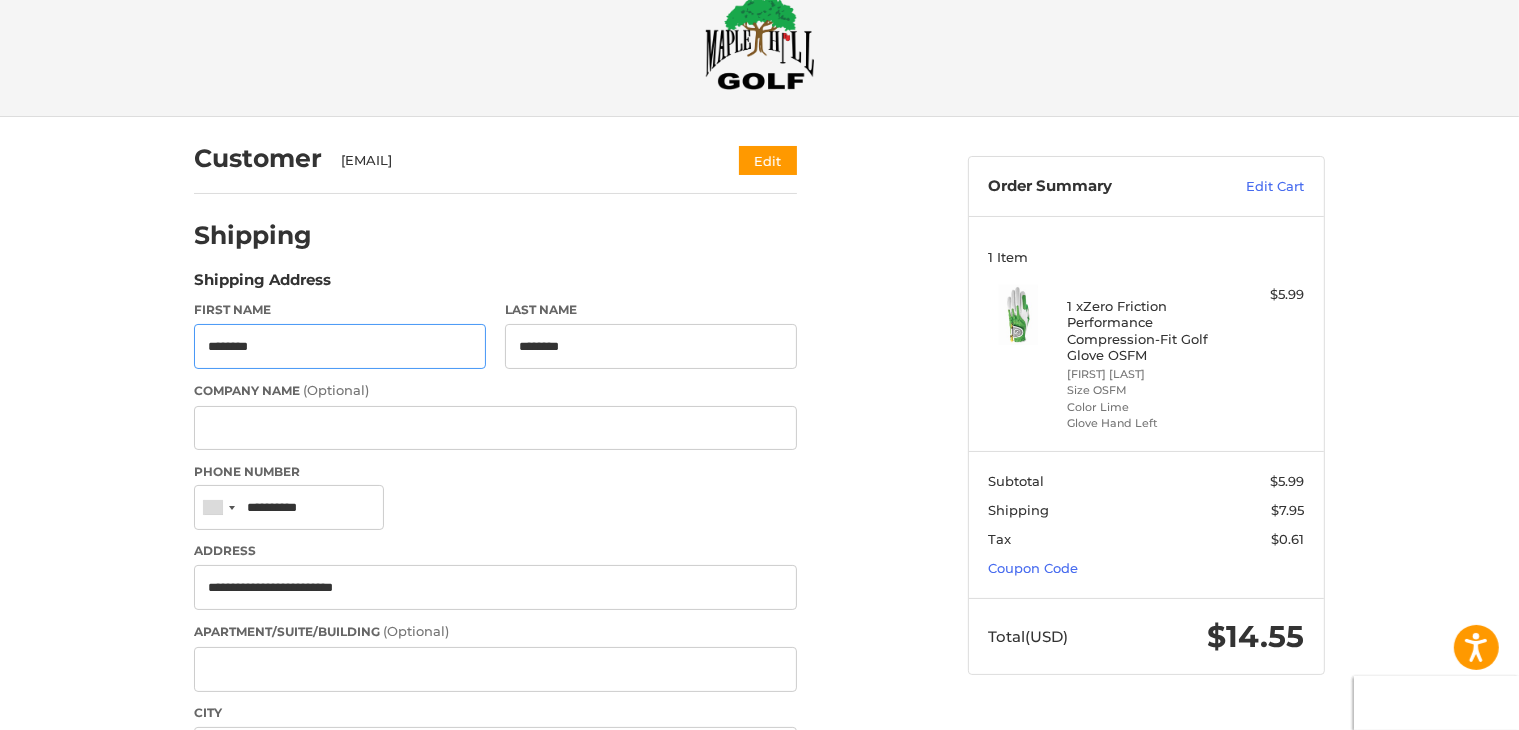 click on "*******" at bounding box center [340, 346] 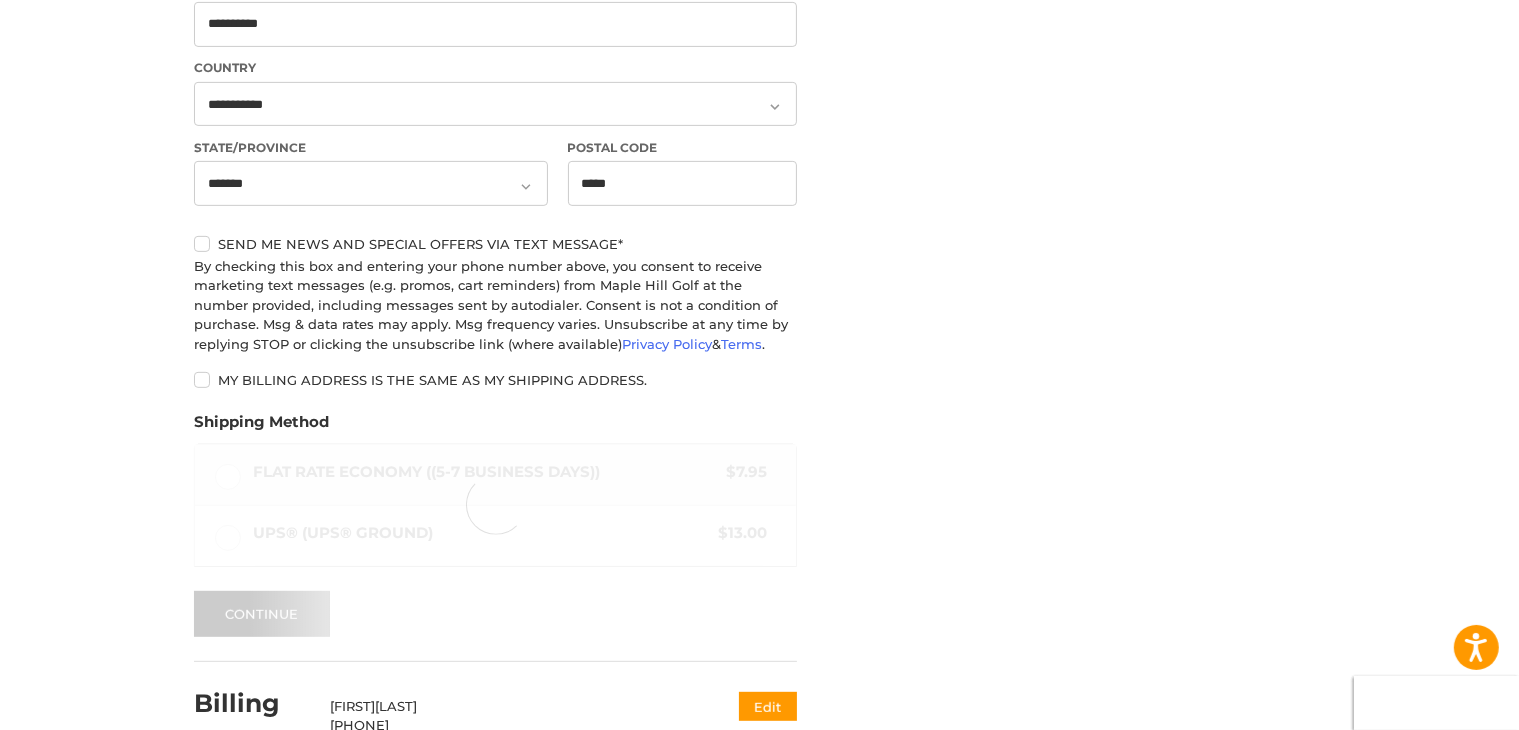 scroll, scrollTop: 925, scrollLeft: 0, axis: vertical 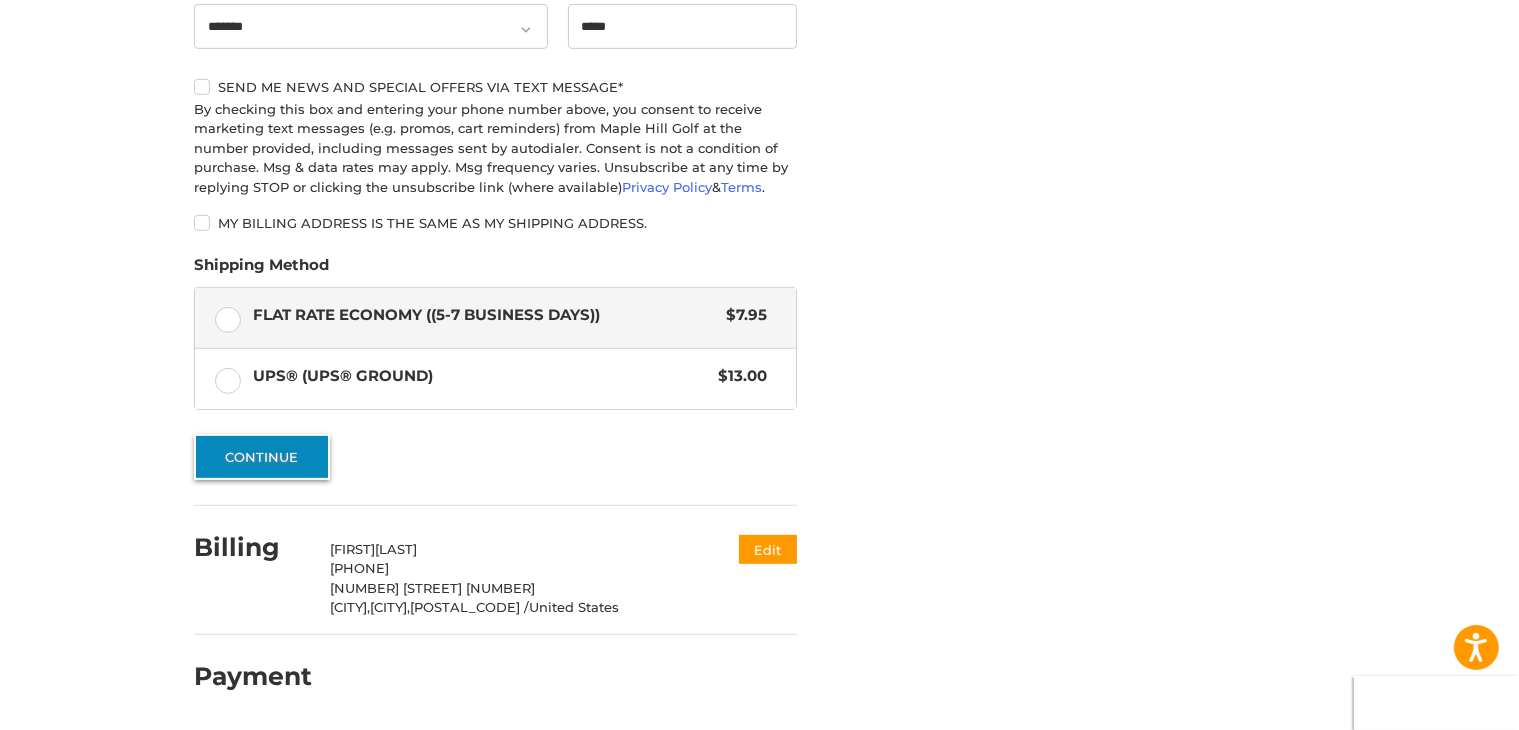 type on "*******" 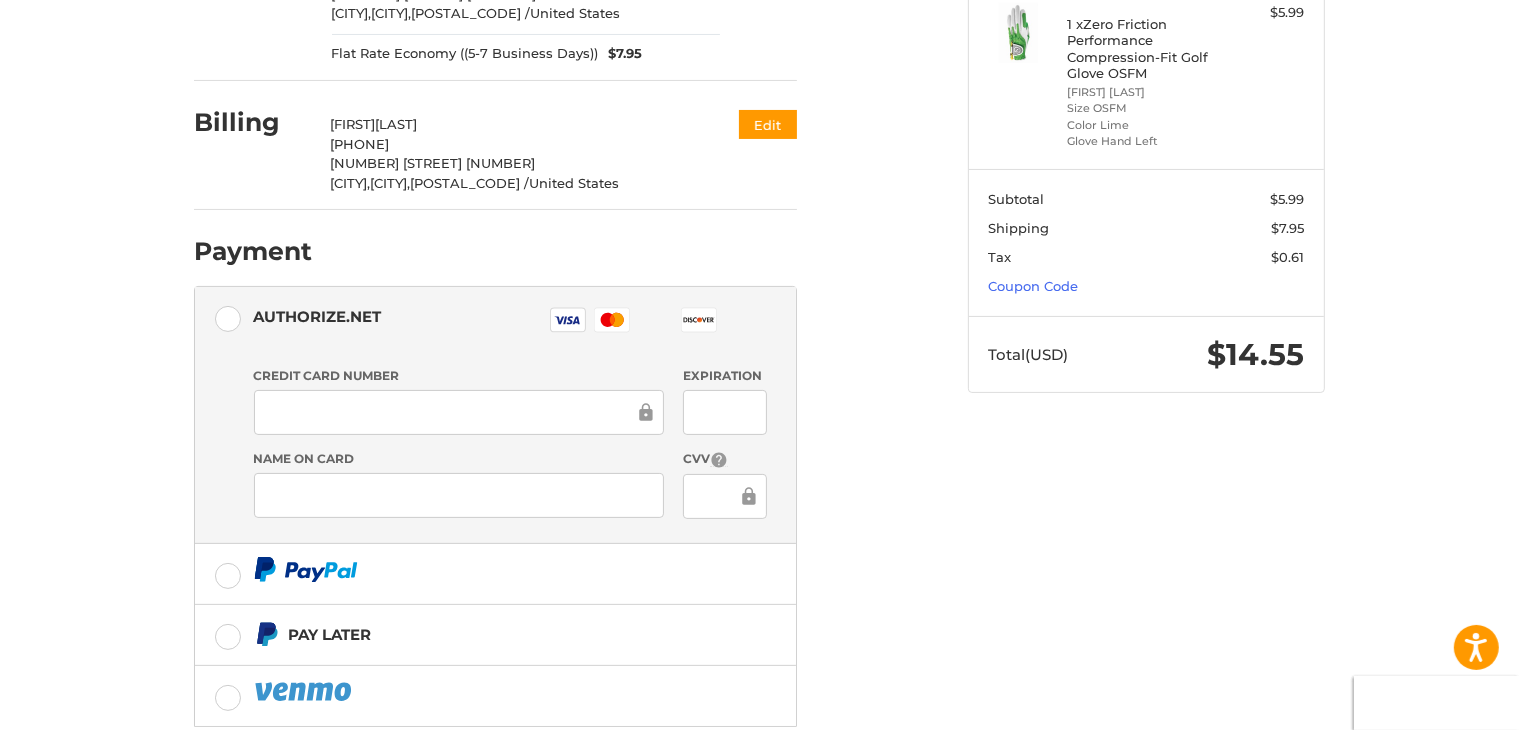 scroll, scrollTop: 326, scrollLeft: 0, axis: vertical 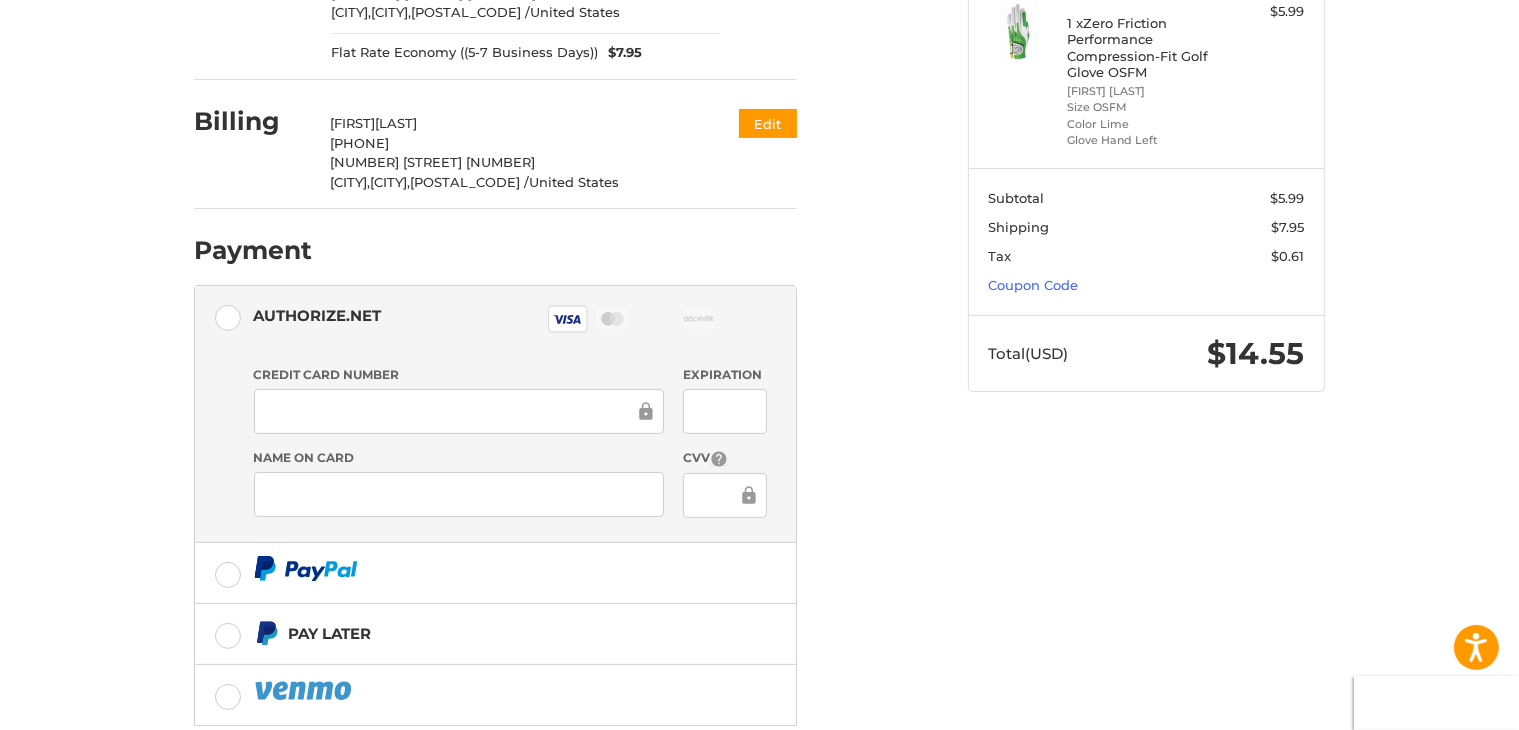 click at bounding box center [724, 495] 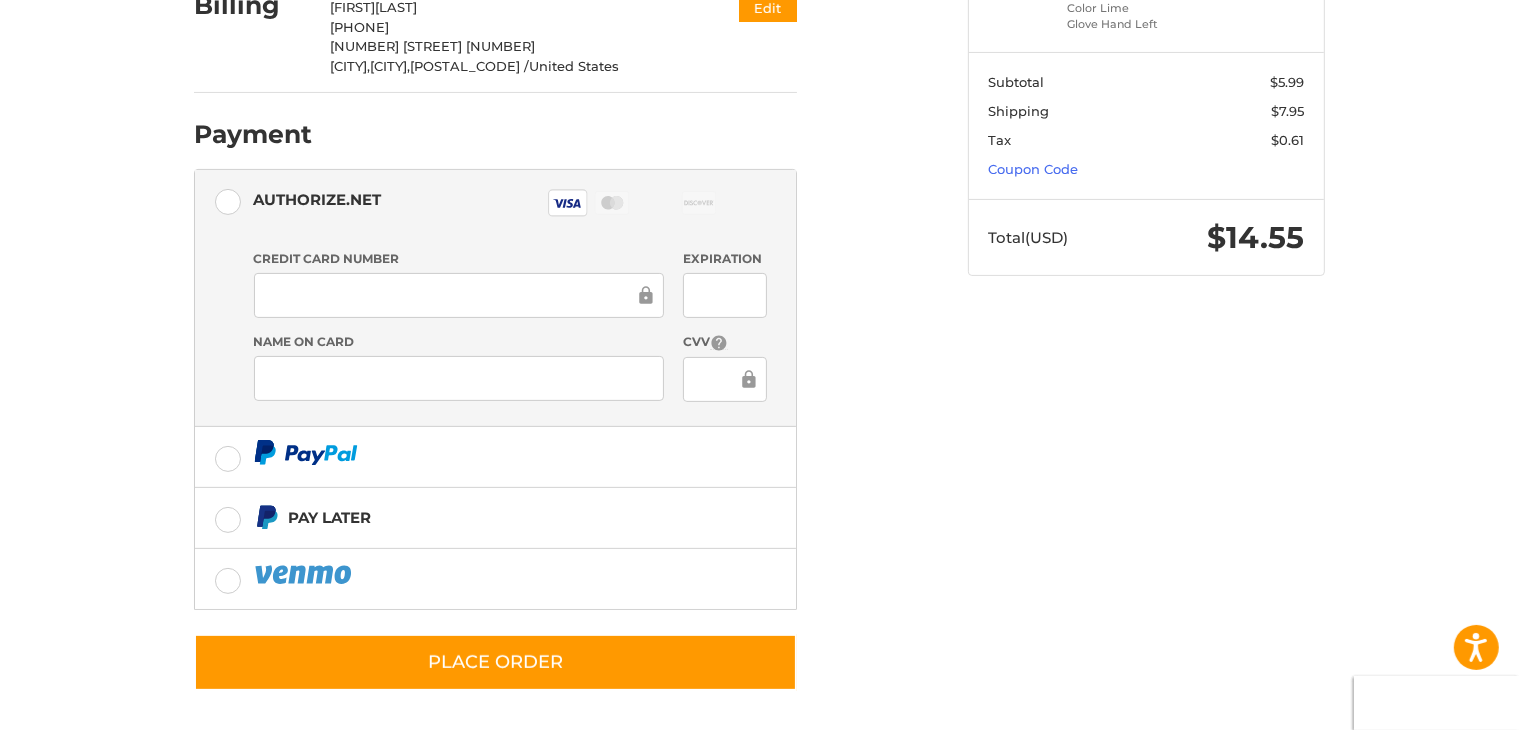 scroll, scrollTop: 446, scrollLeft: 0, axis: vertical 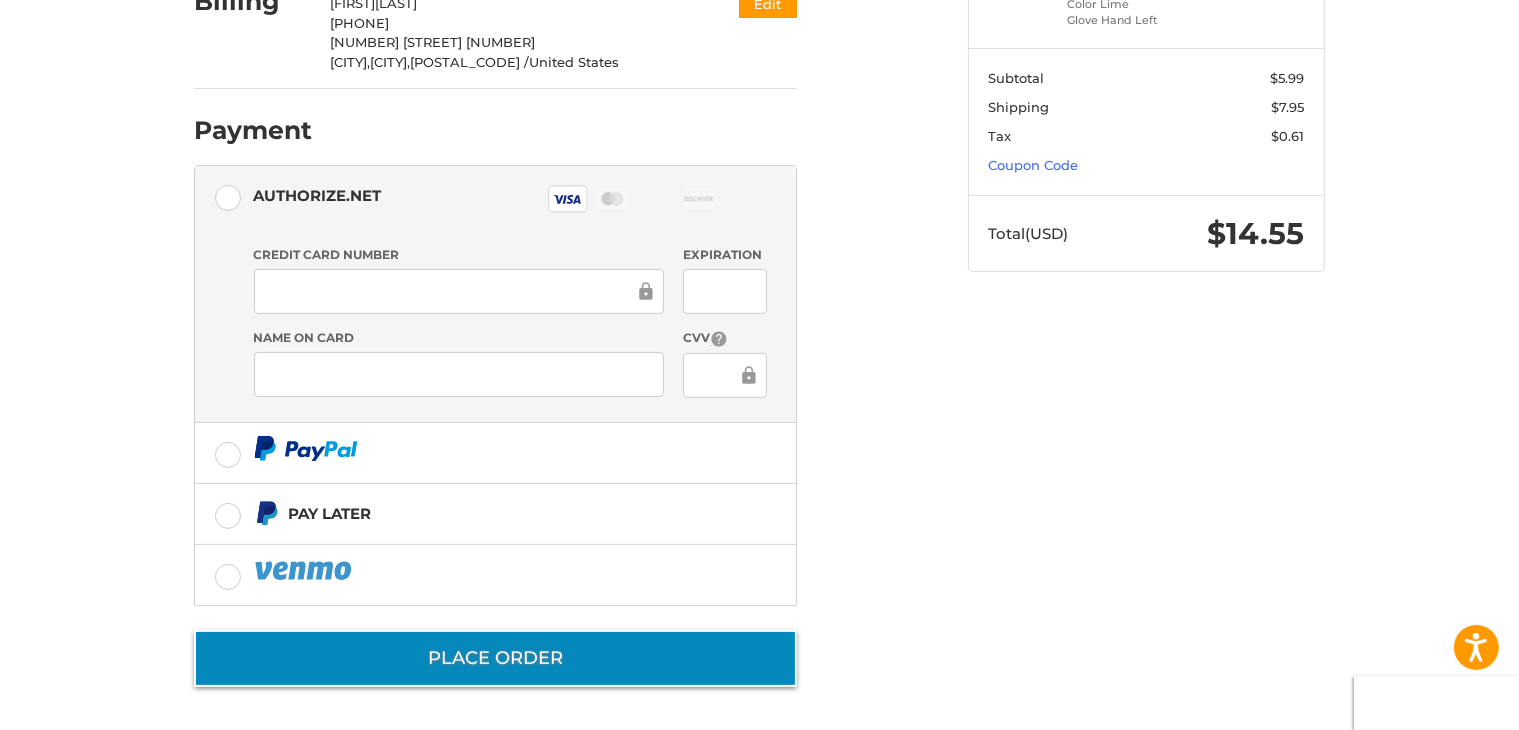 click on "Place Order" at bounding box center (495, 658) 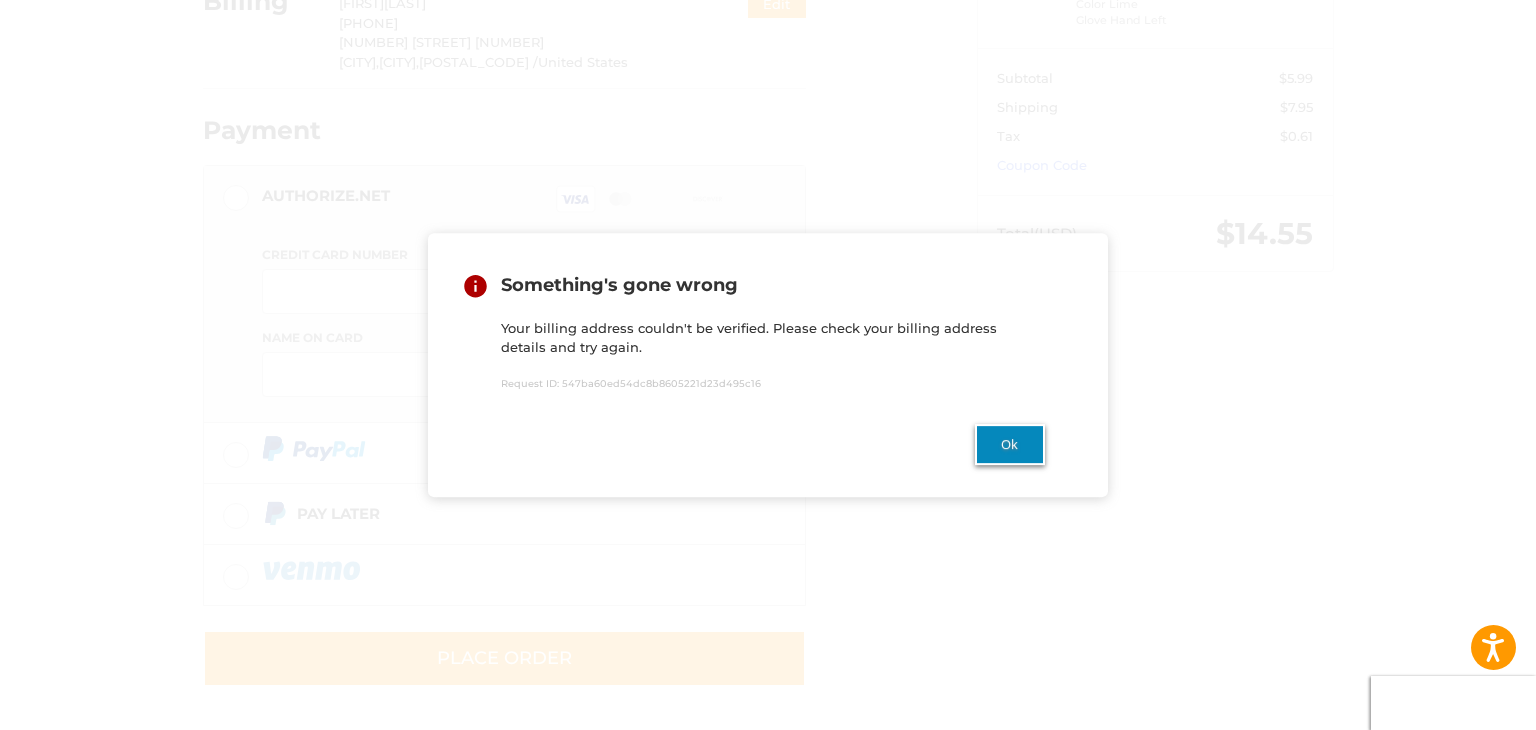 click on "Ok" at bounding box center [1010, 444] 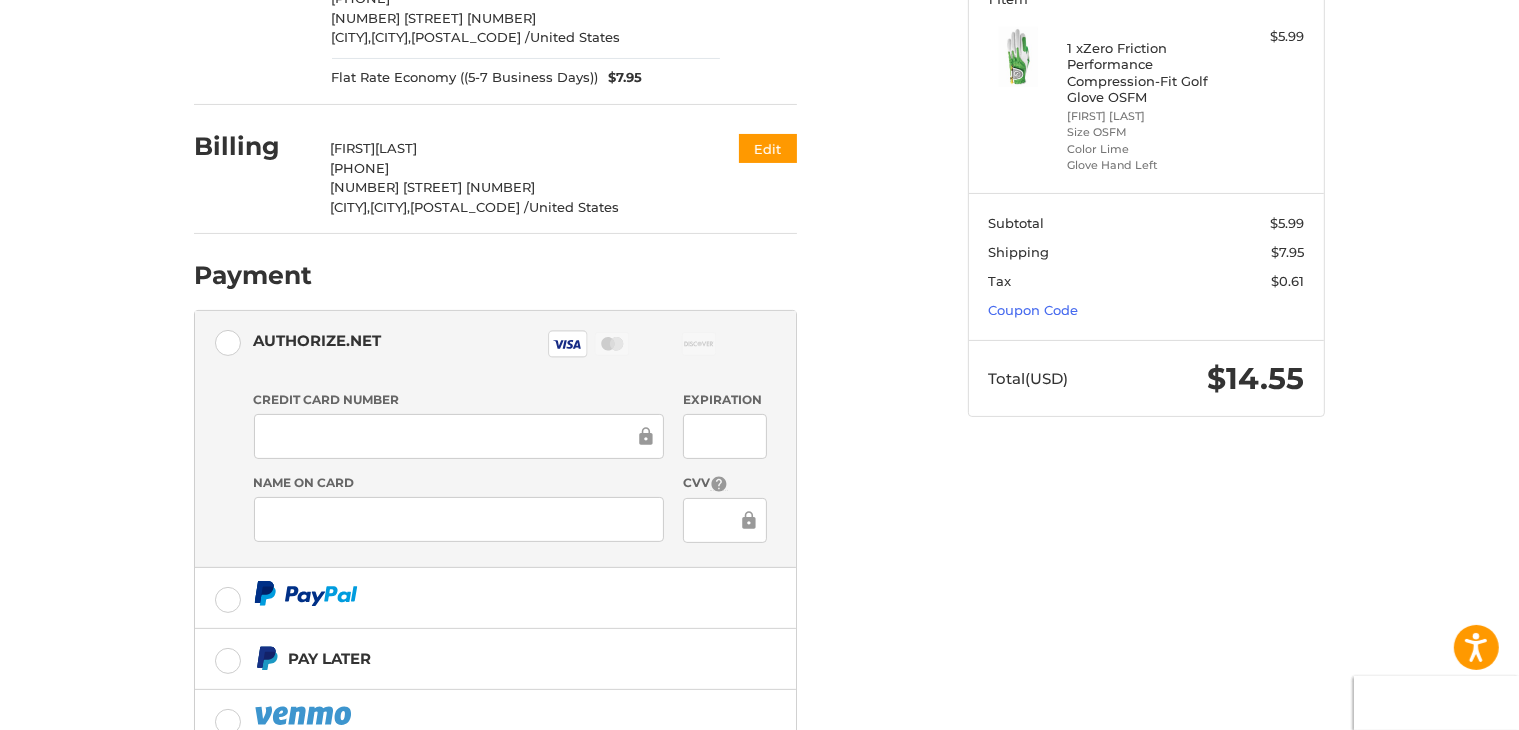 scroll, scrollTop: 350, scrollLeft: 0, axis: vertical 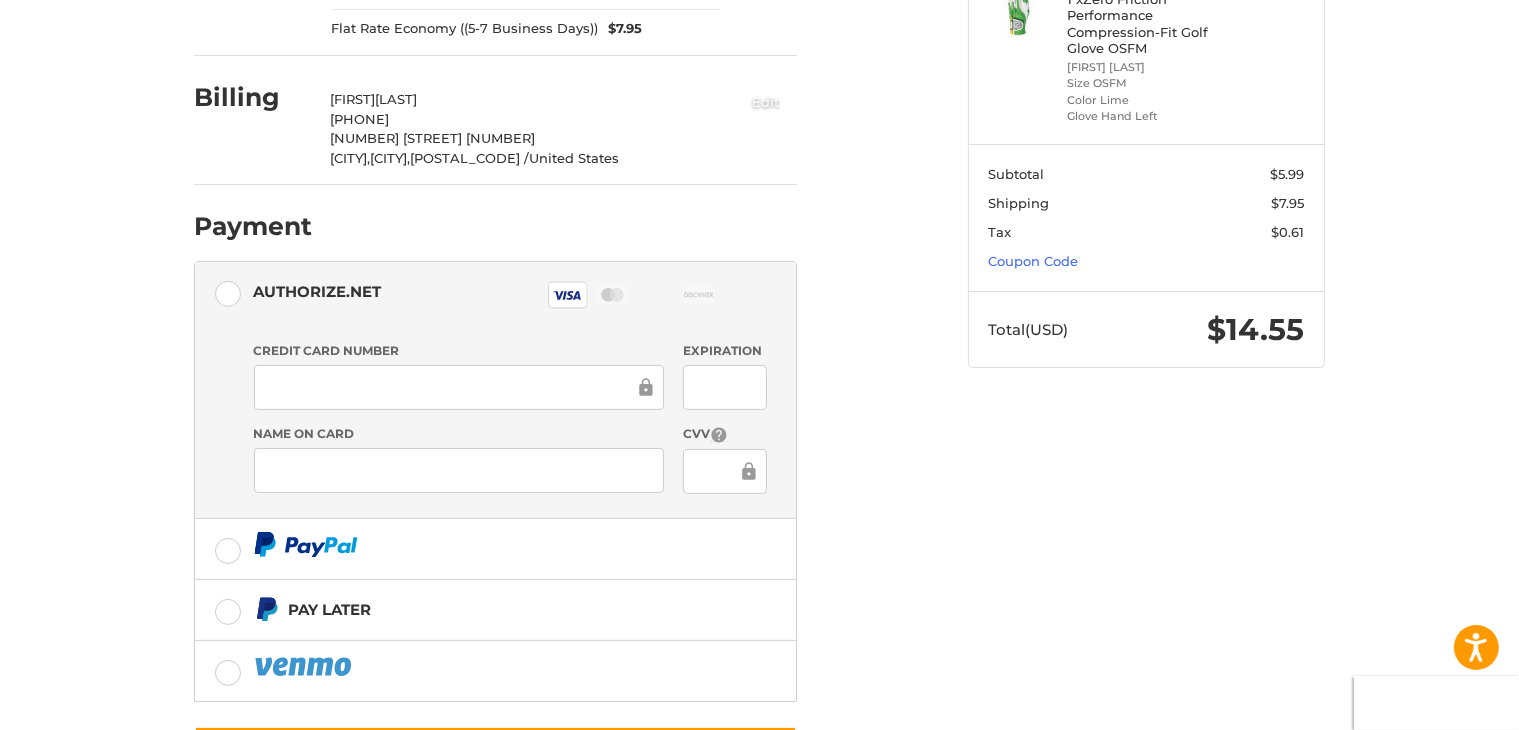 click on "Edit" at bounding box center [766, 101] 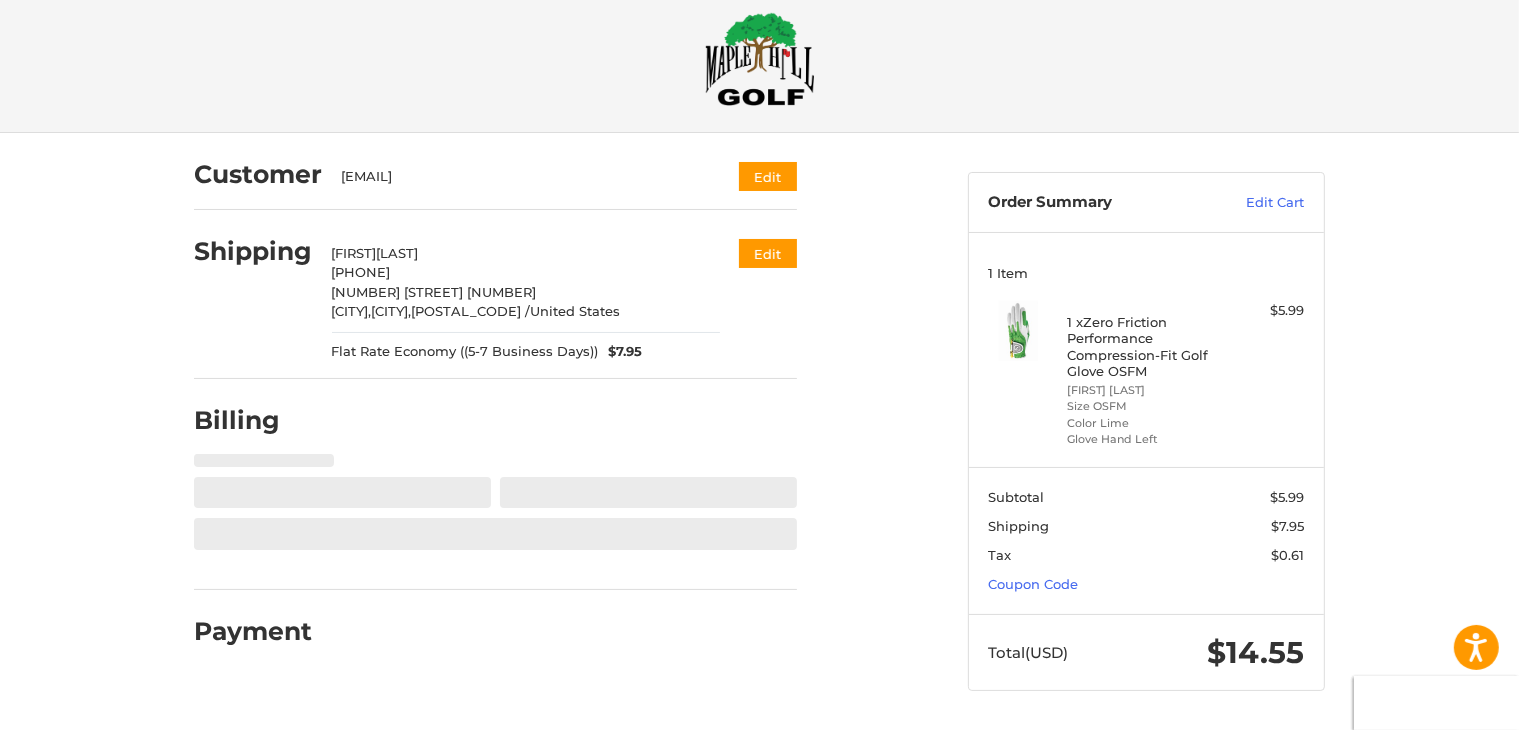 scroll, scrollTop: 26, scrollLeft: 0, axis: vertical 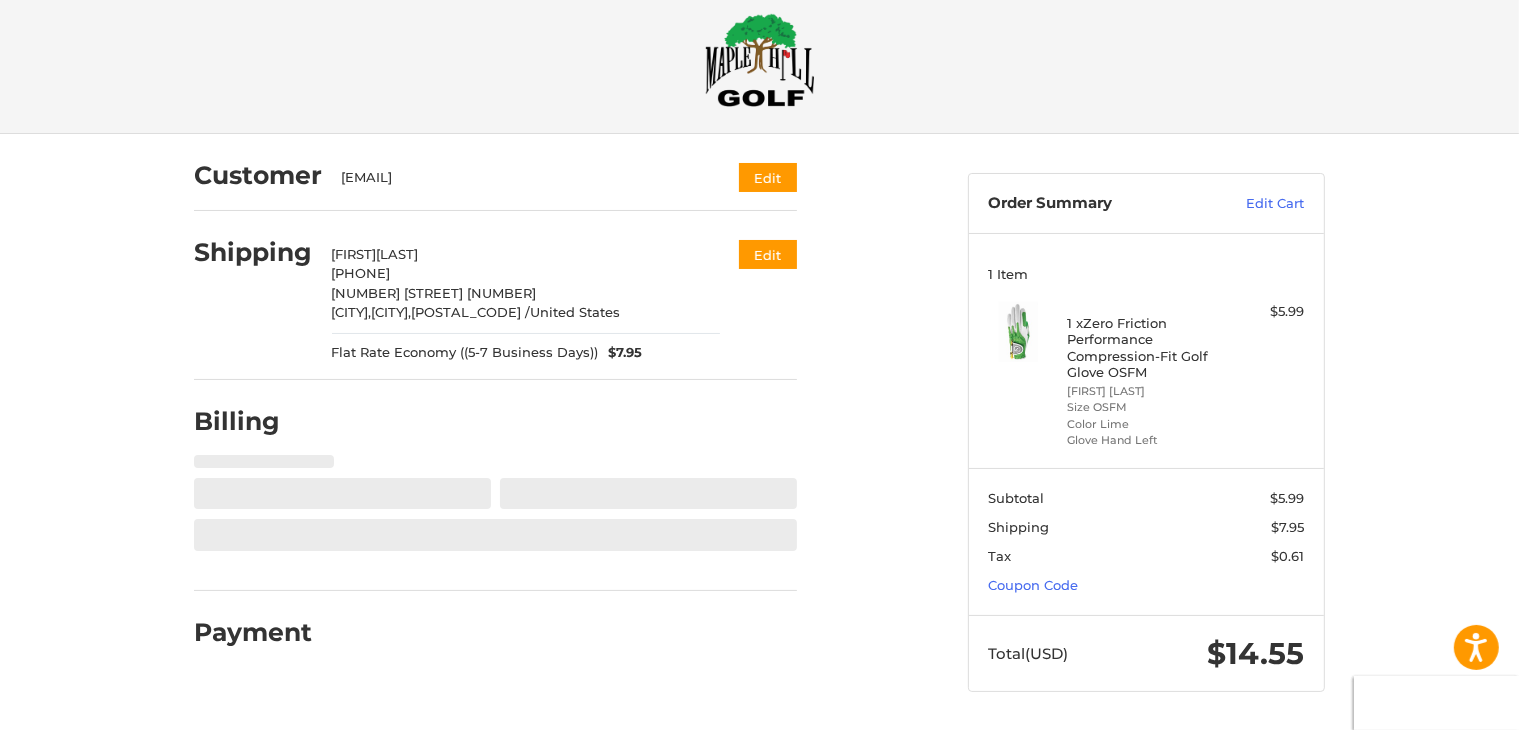 select on "**" 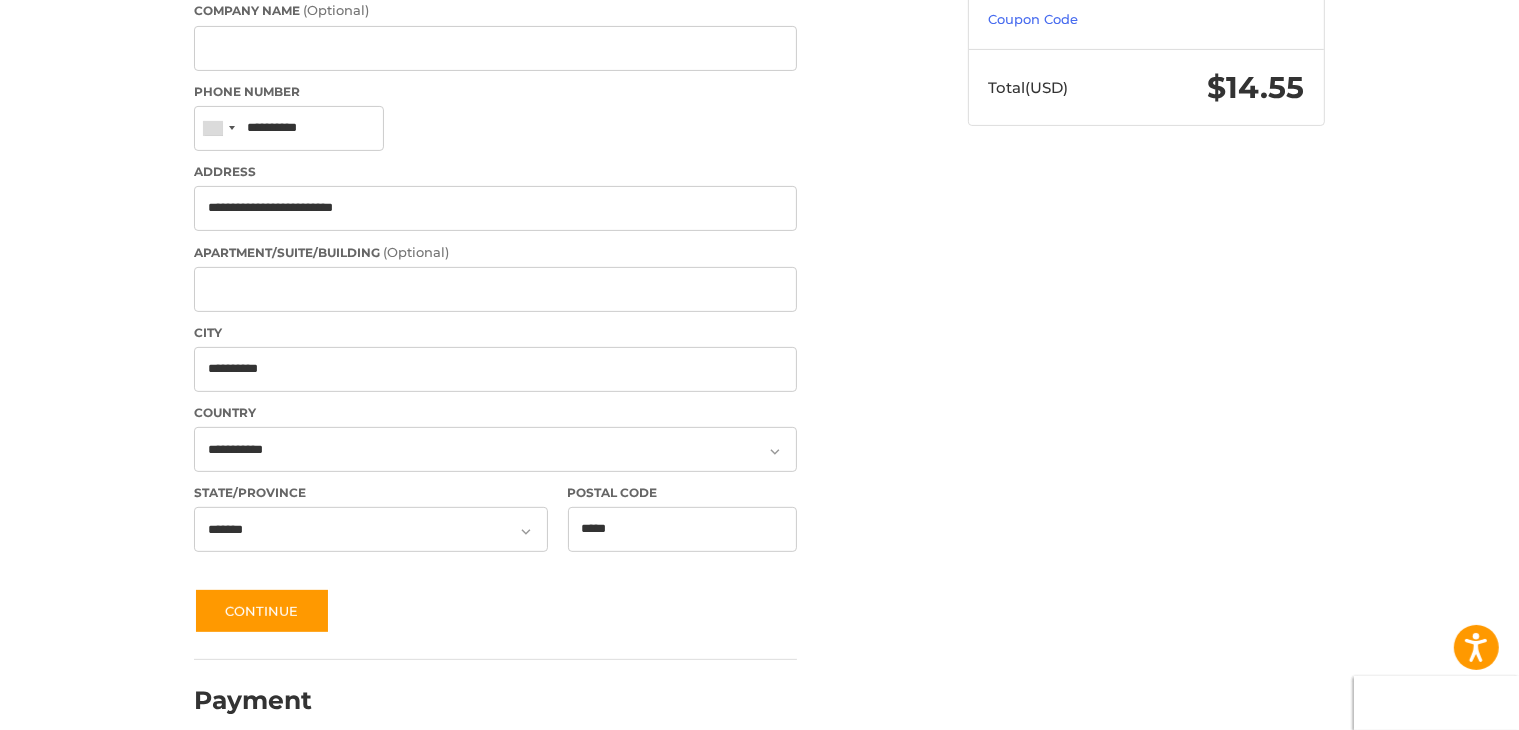 scroll, scrollTop: 616, scrollLeft: 0, axis: vertical 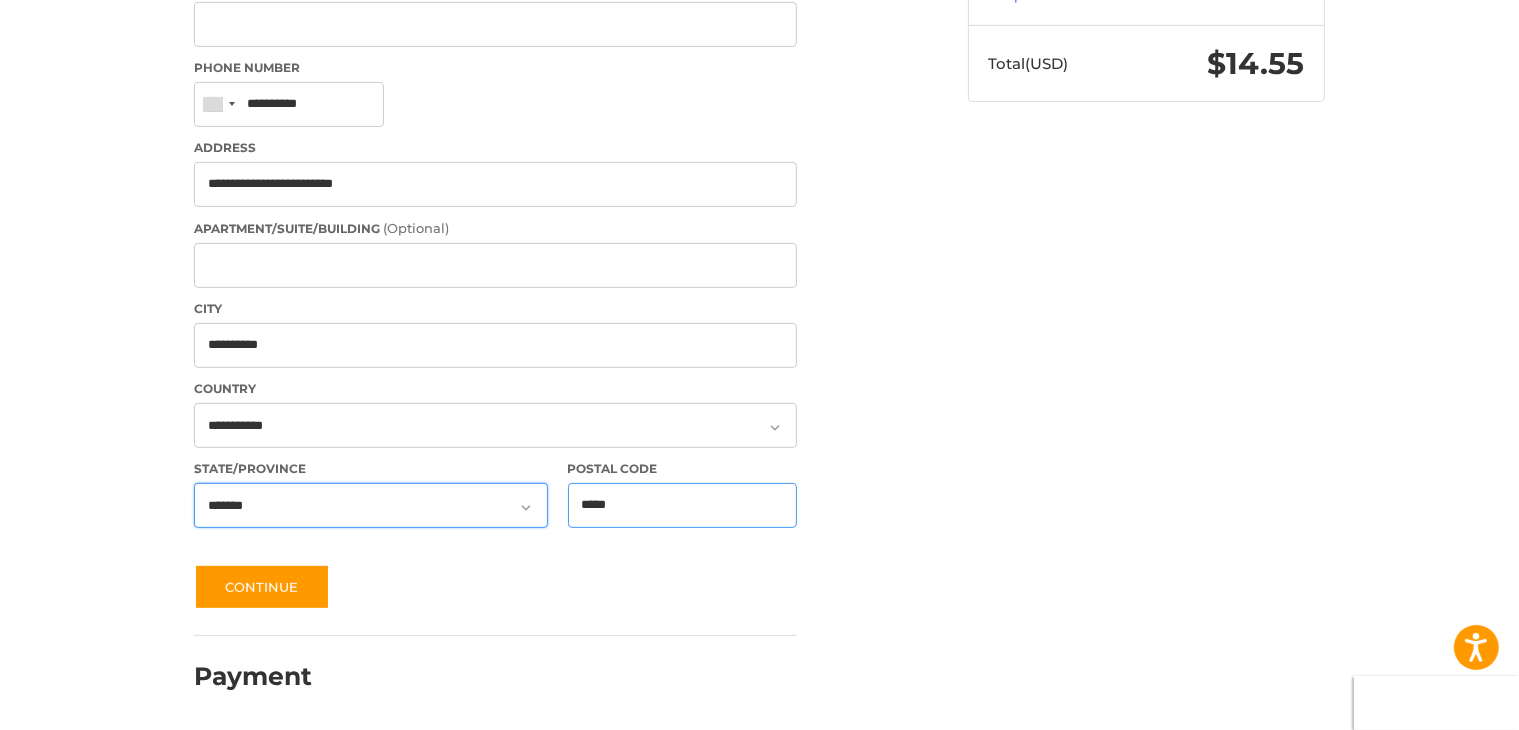 paste 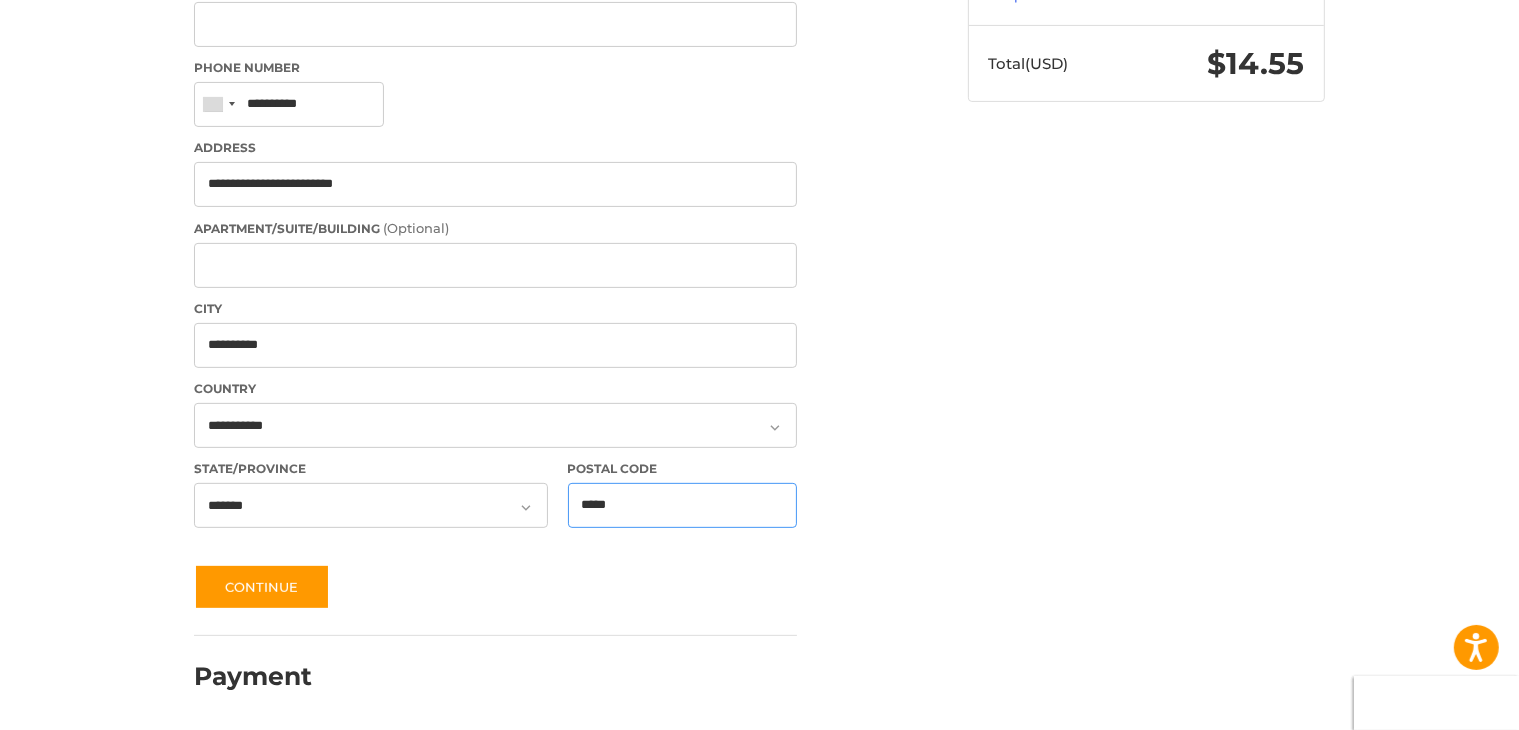 drag, startPoint x: 629, startPoint y: 492, endPoint x: 476, endPoint y: 538, distance: 159.76546 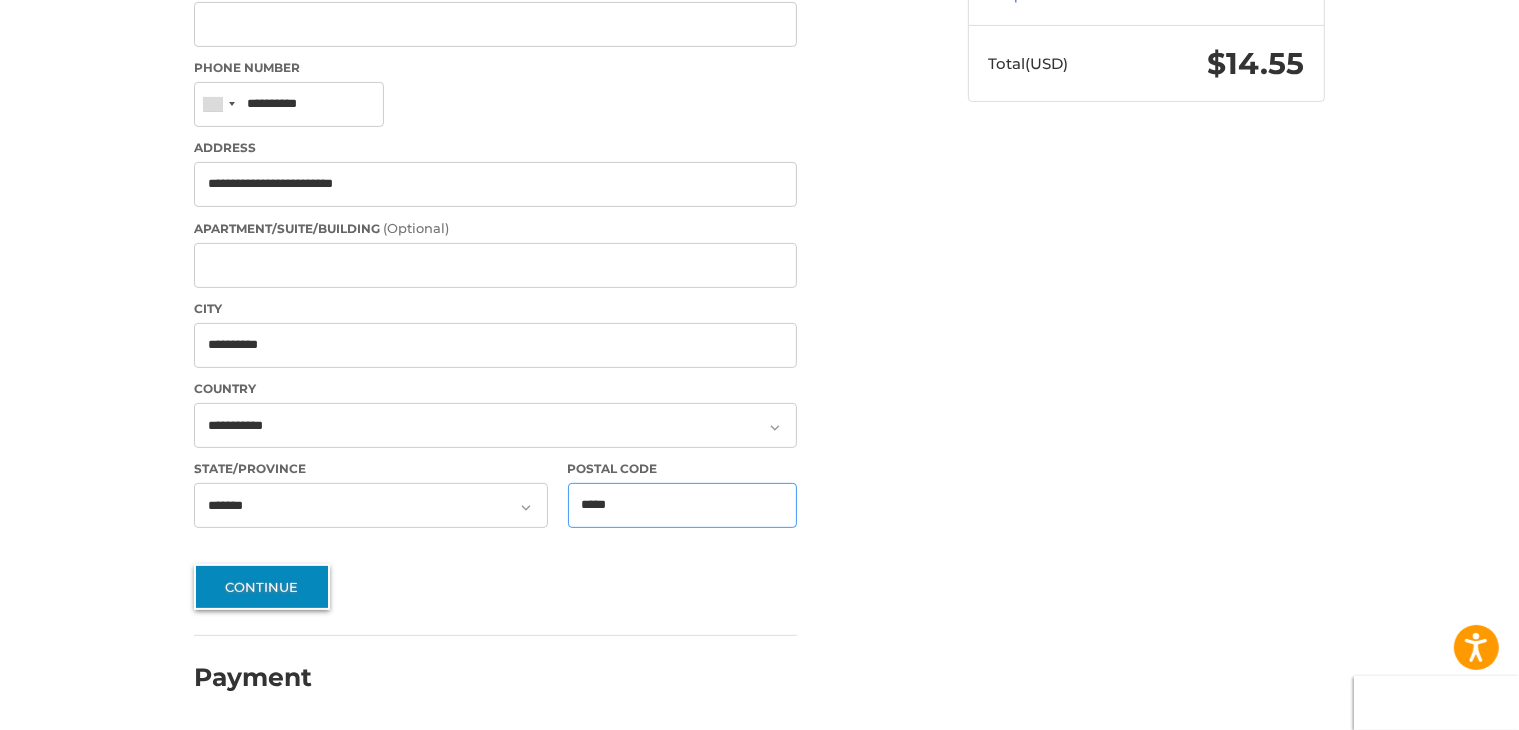 type on "*****" 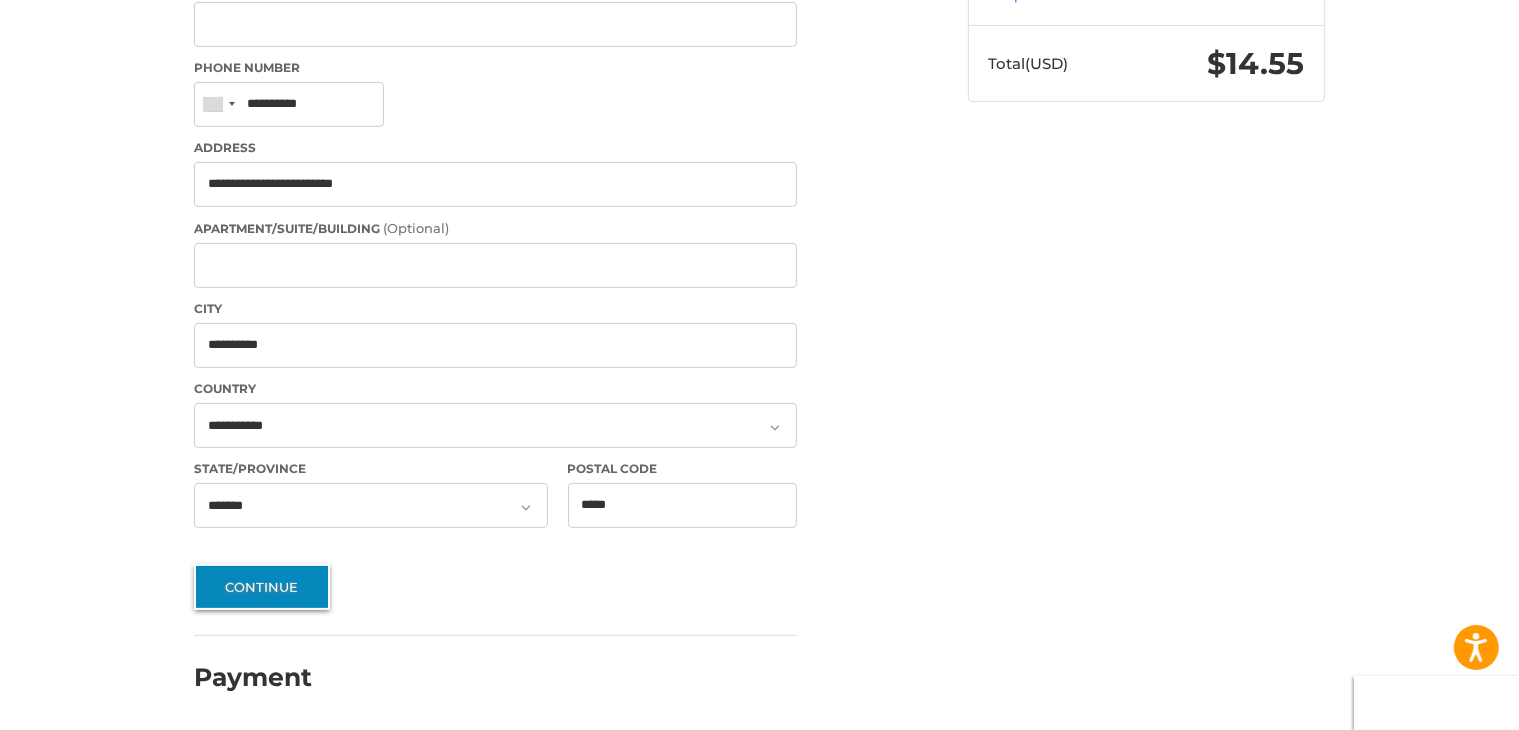 click on "Continue" at bounding box center [262, 587] 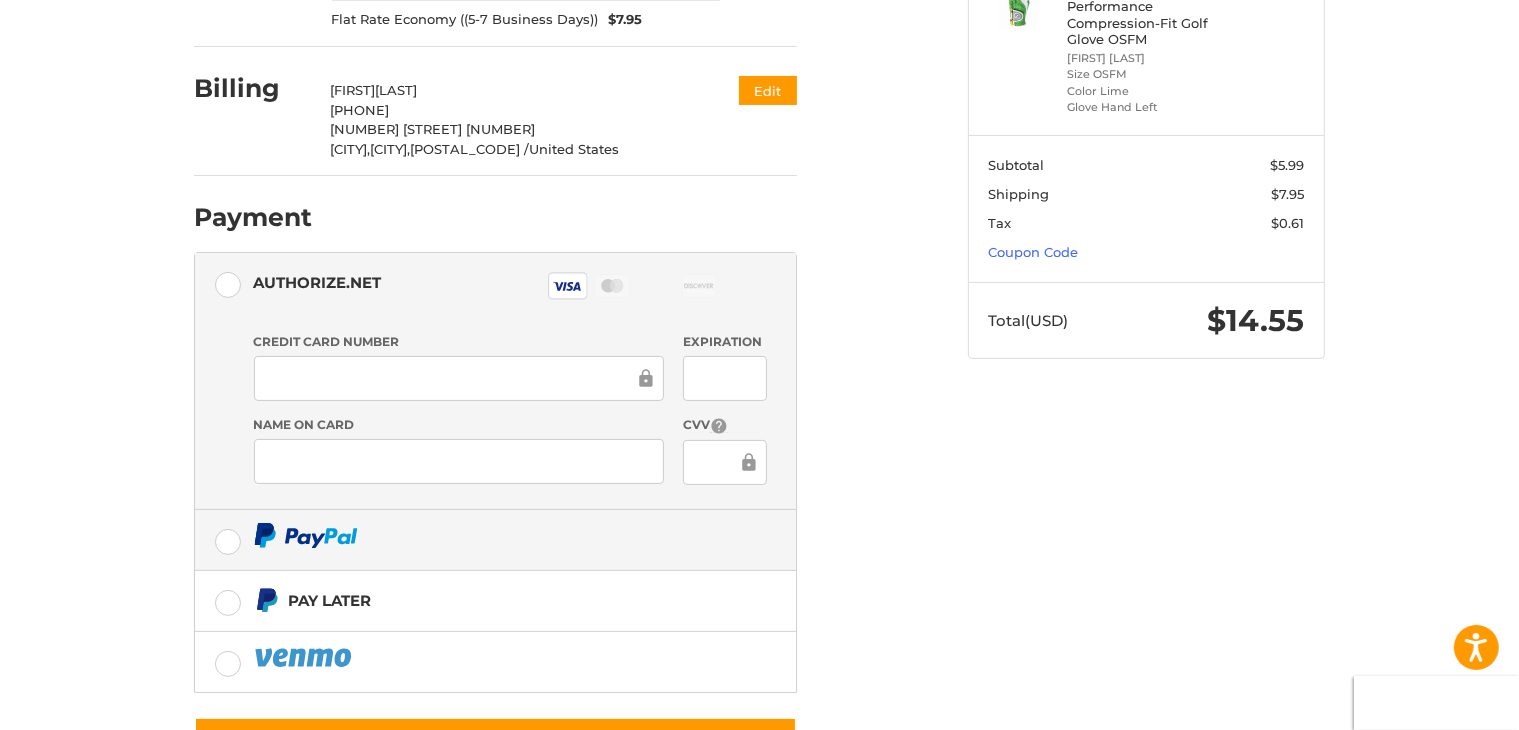 scroll, scrollTop: 446, scrollLeft: 0, axis: vertical 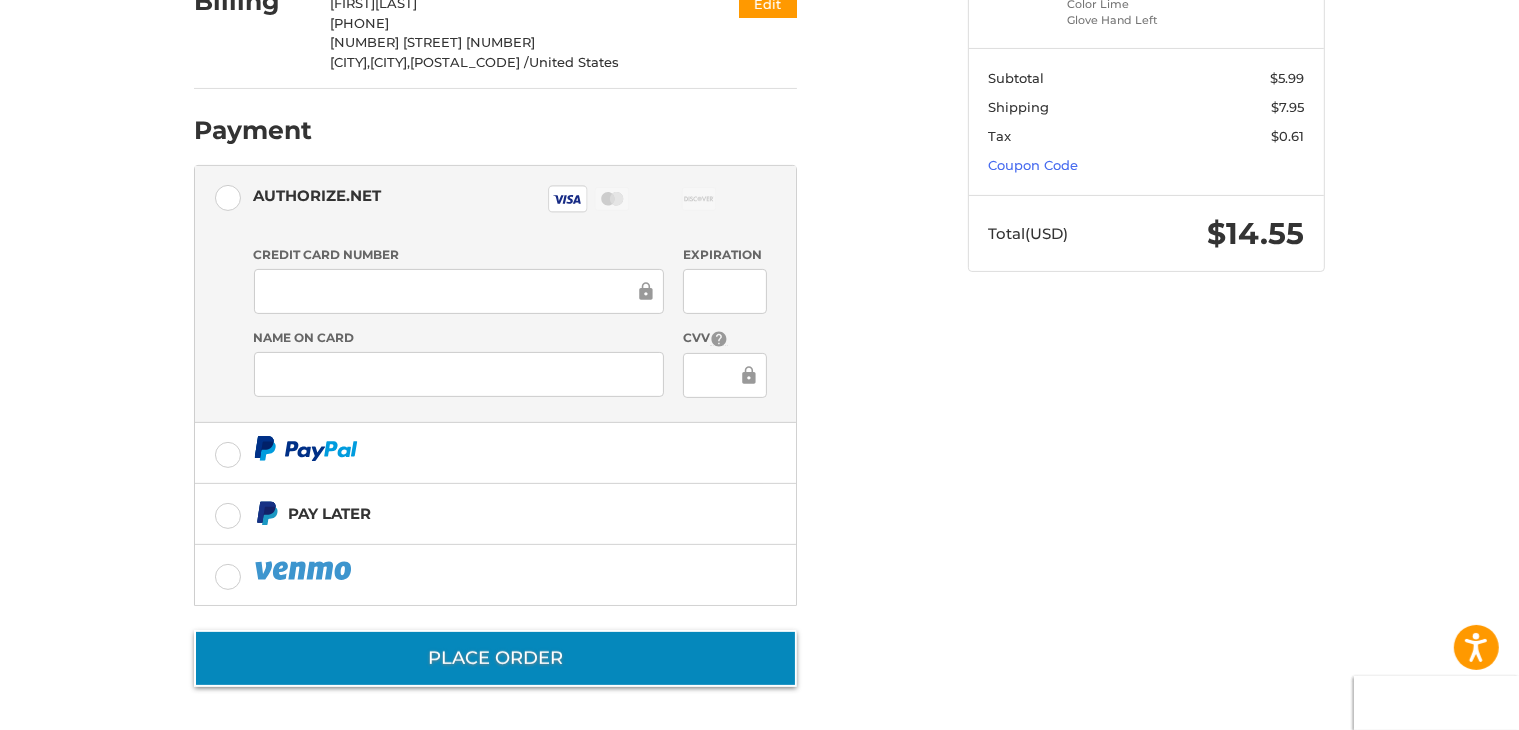 click on "Place Order" at bounding box center [495, 658] 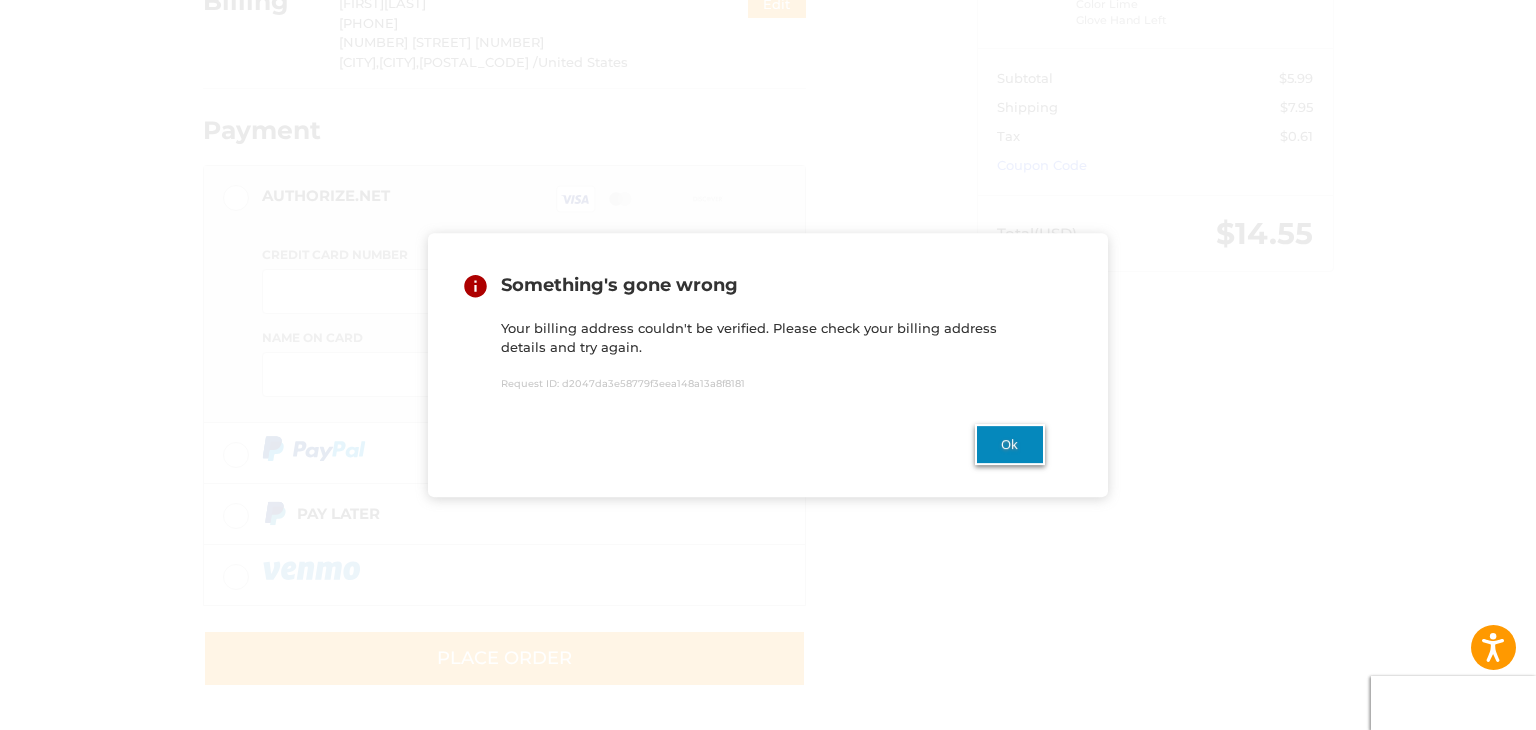 click on "Ok" at bounding box center [1010, 444] 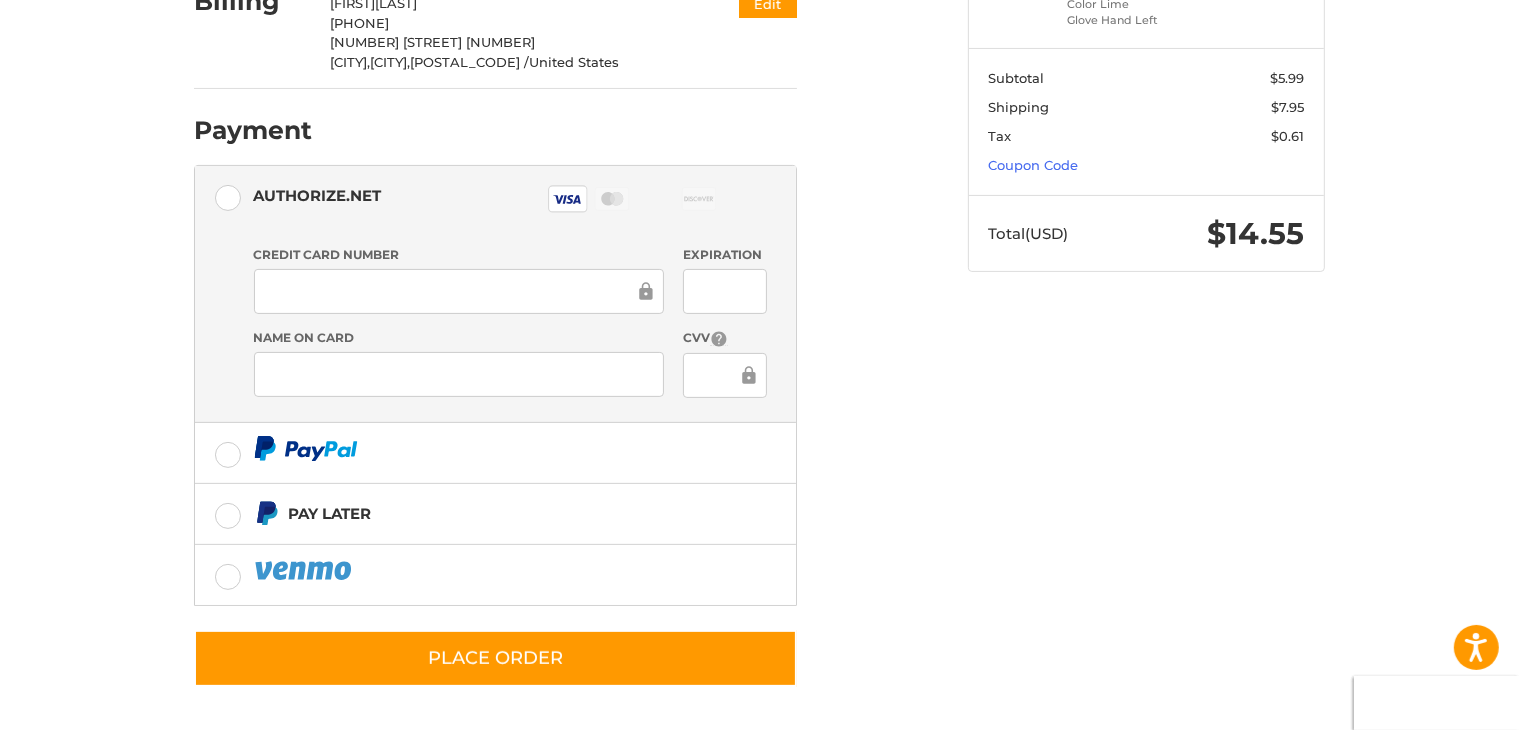 click on "$14.55" at bounding box center [1256, 233] 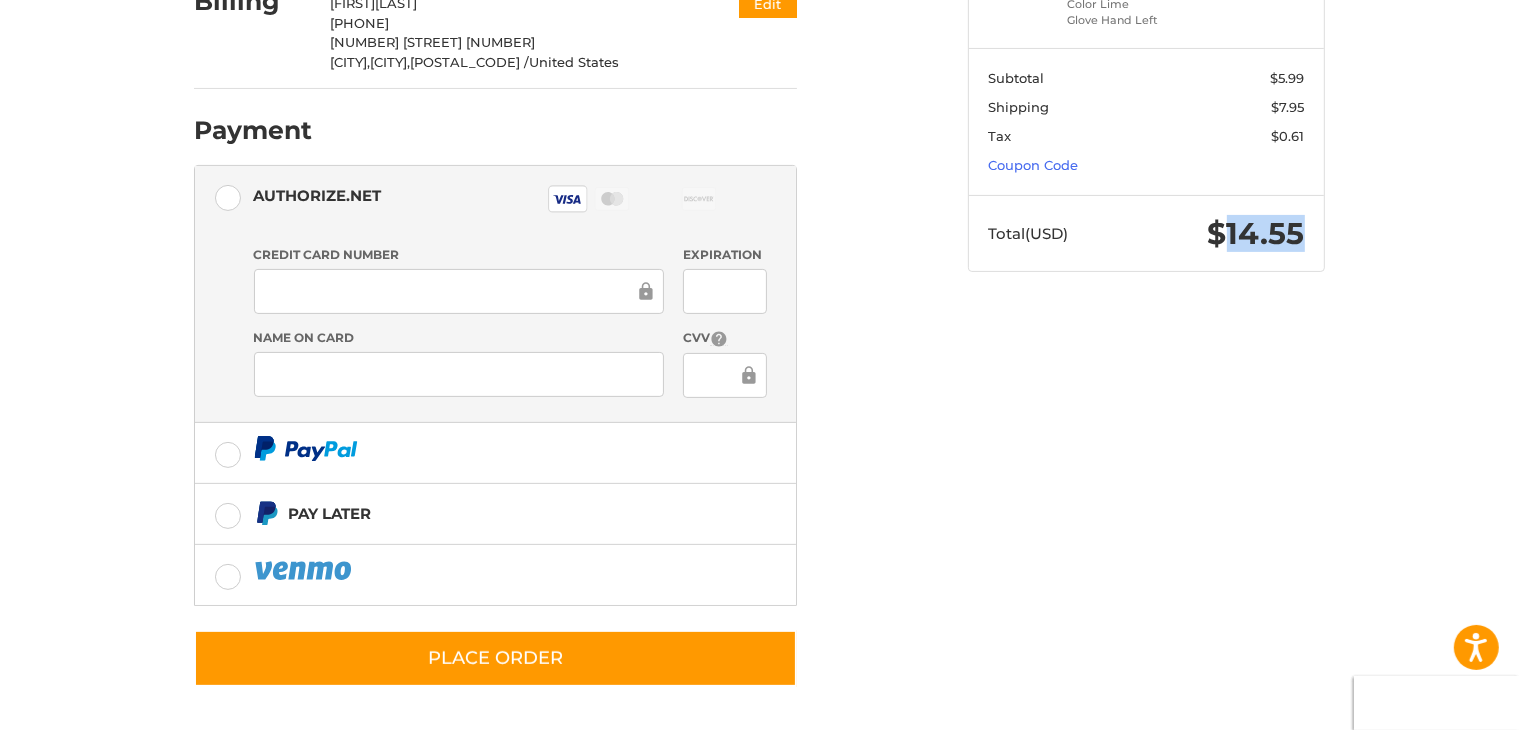 click on "$14.55" at bounding box center (1256, 233) 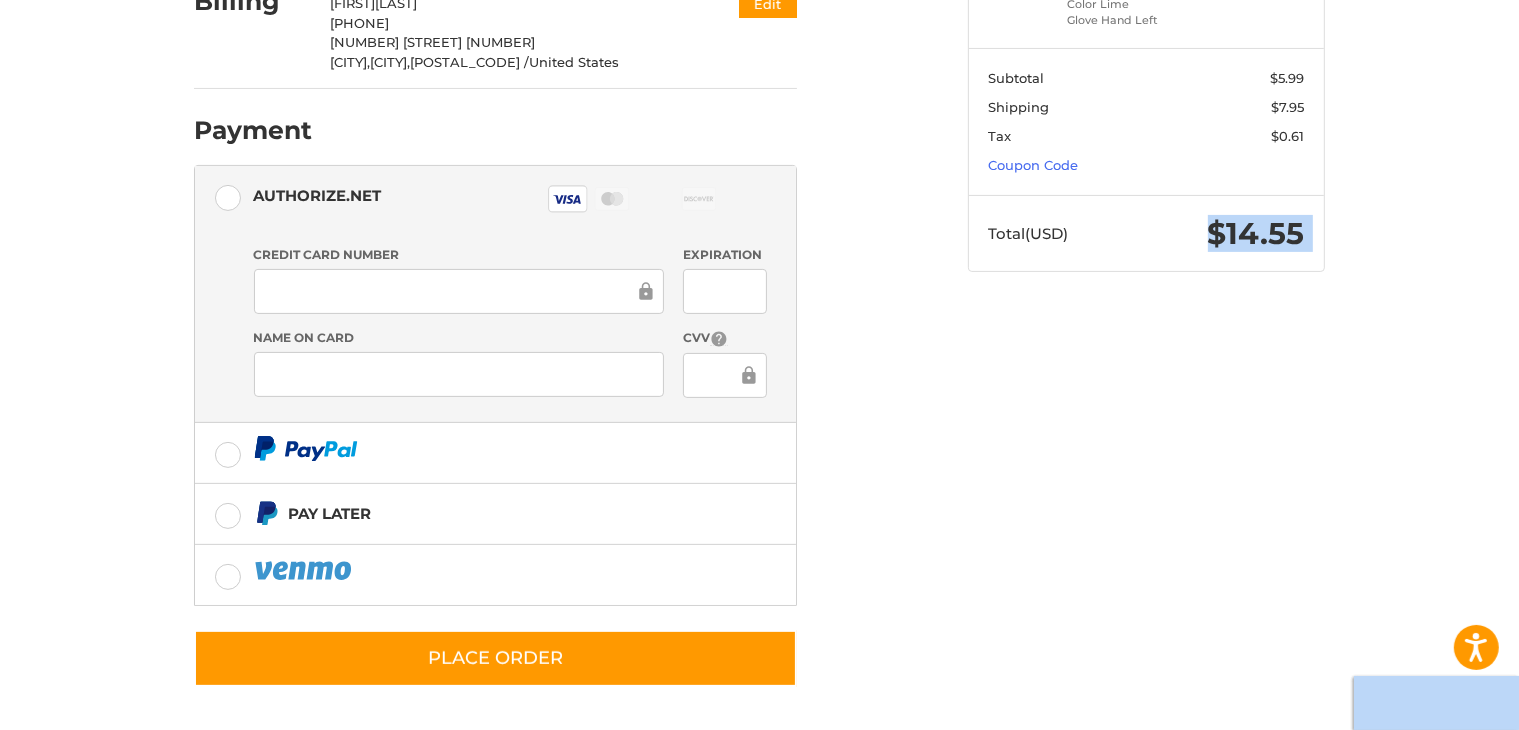 click on "$14.55" at bounding box center (1256, 233) 